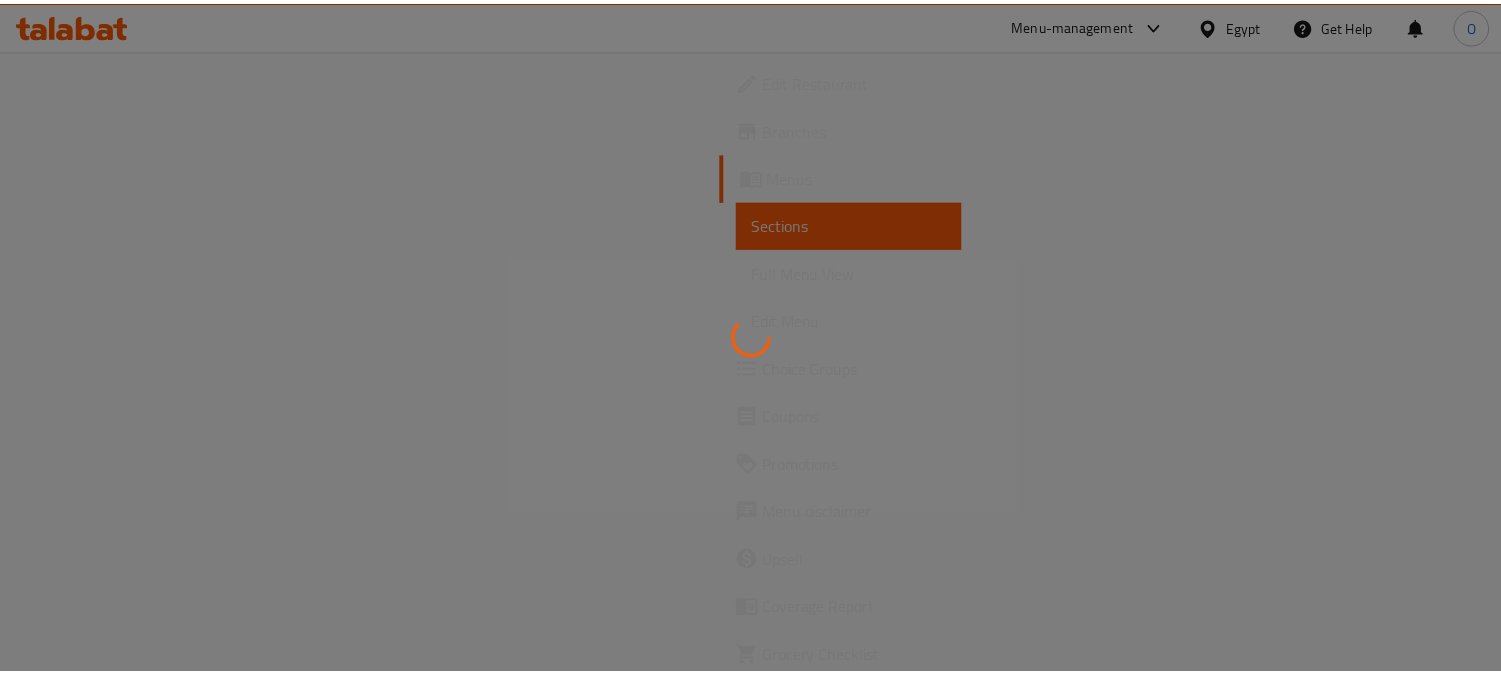 scroll, scrollTop: 0, scrollLeft: 0, axis: both 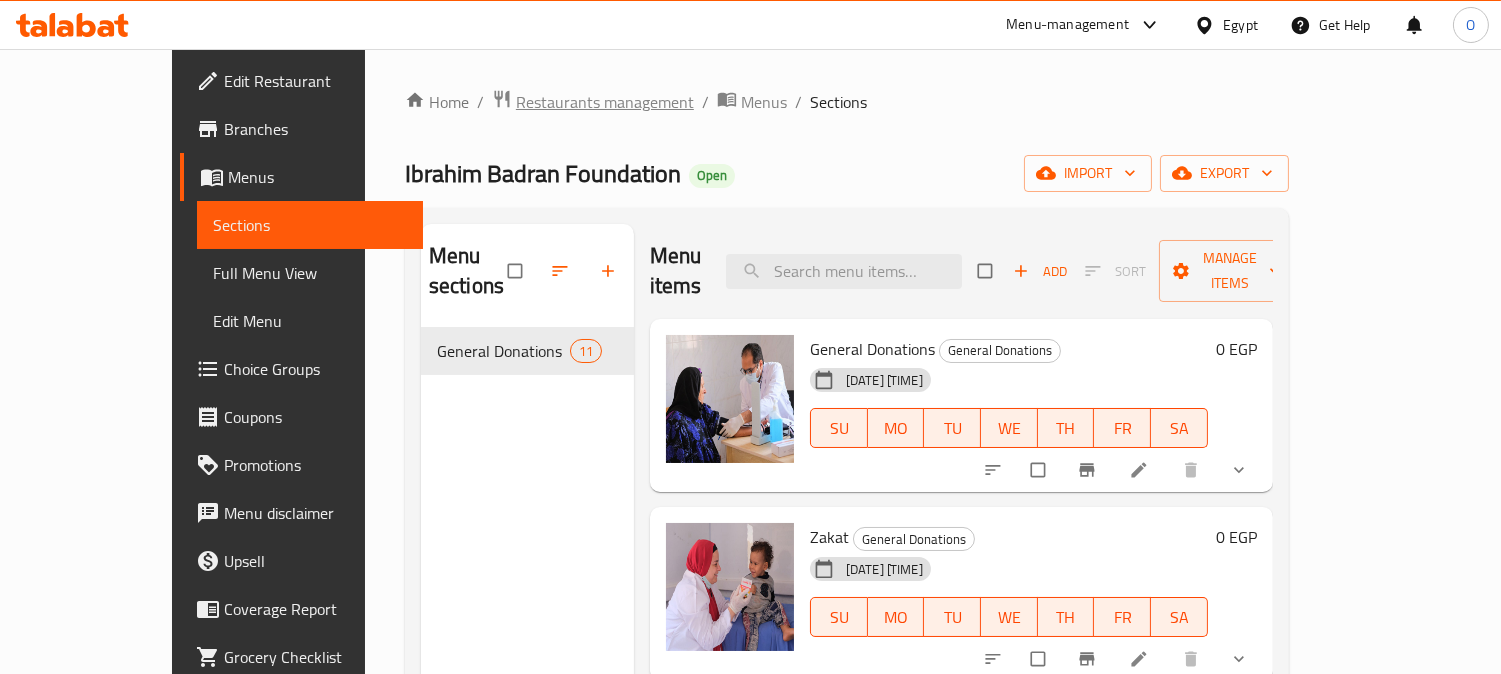 click on "Restaurants management" at bounding box center (605, 102) 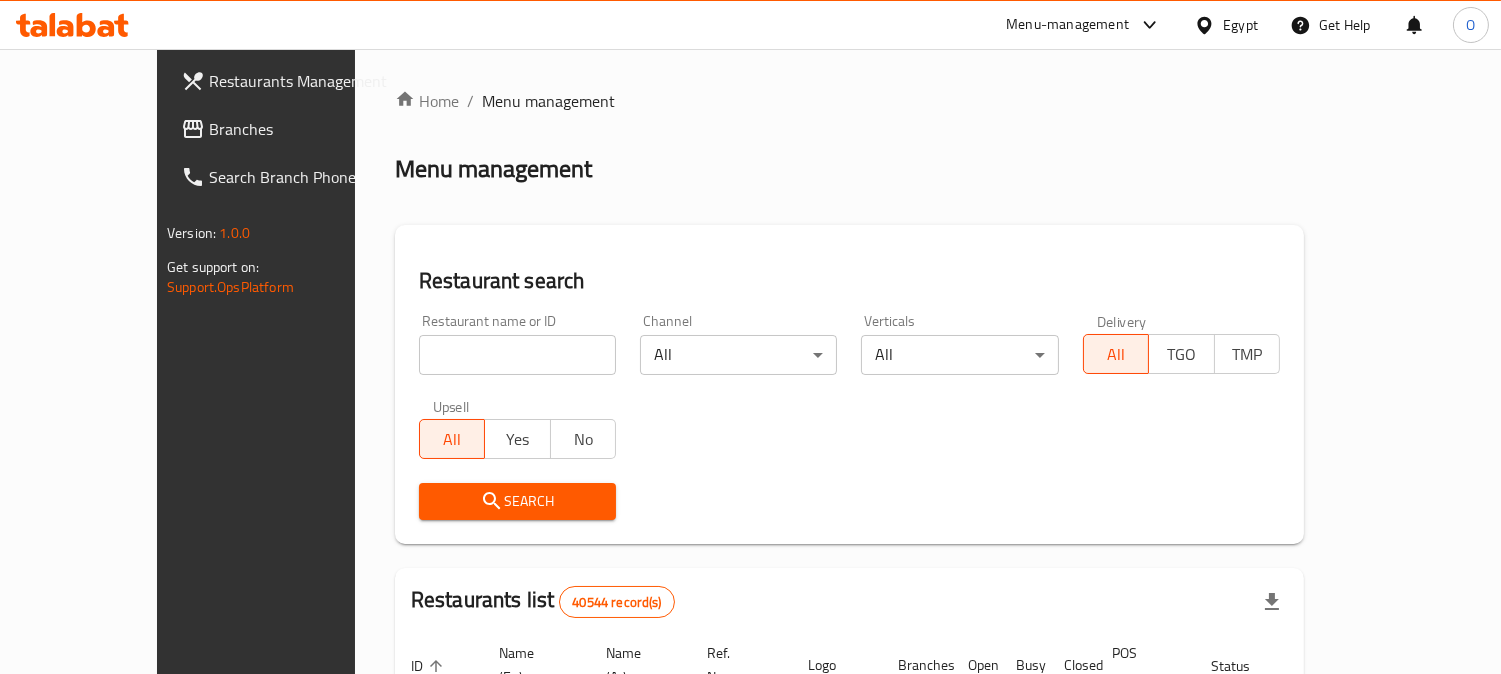 click at bounding box center (517, 355) 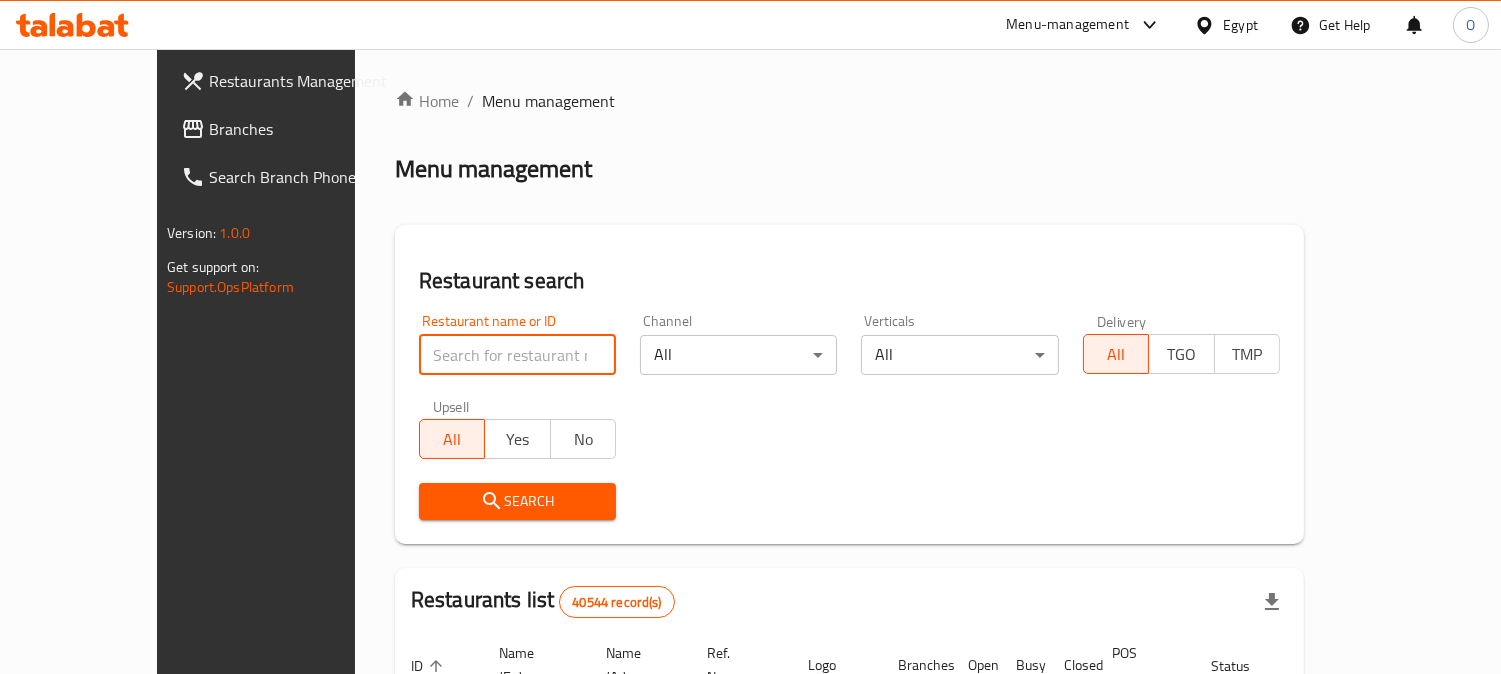 paste on "[NUMBER]" 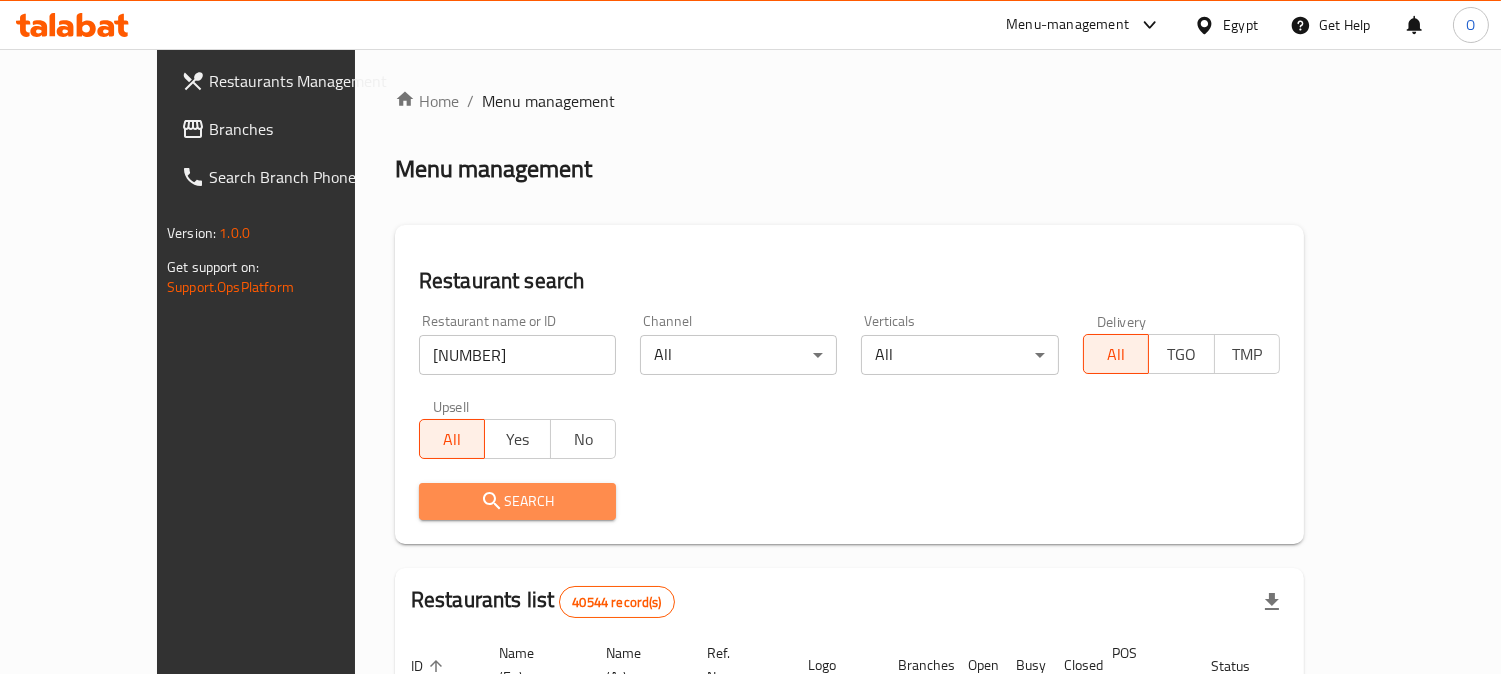 click on "Search" at bounding box center [517, 501] 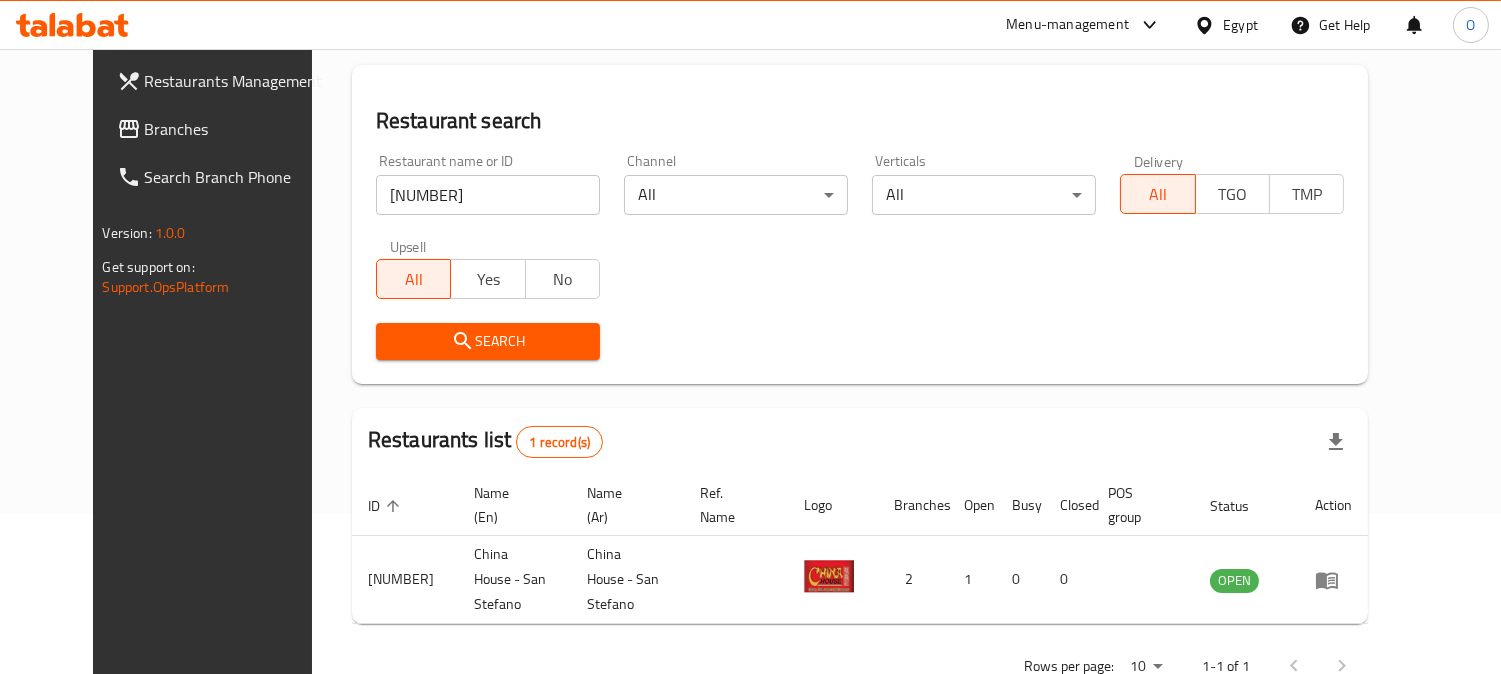 scroll, scrollTop: 201, scrollLeft: 0, axis: vertical 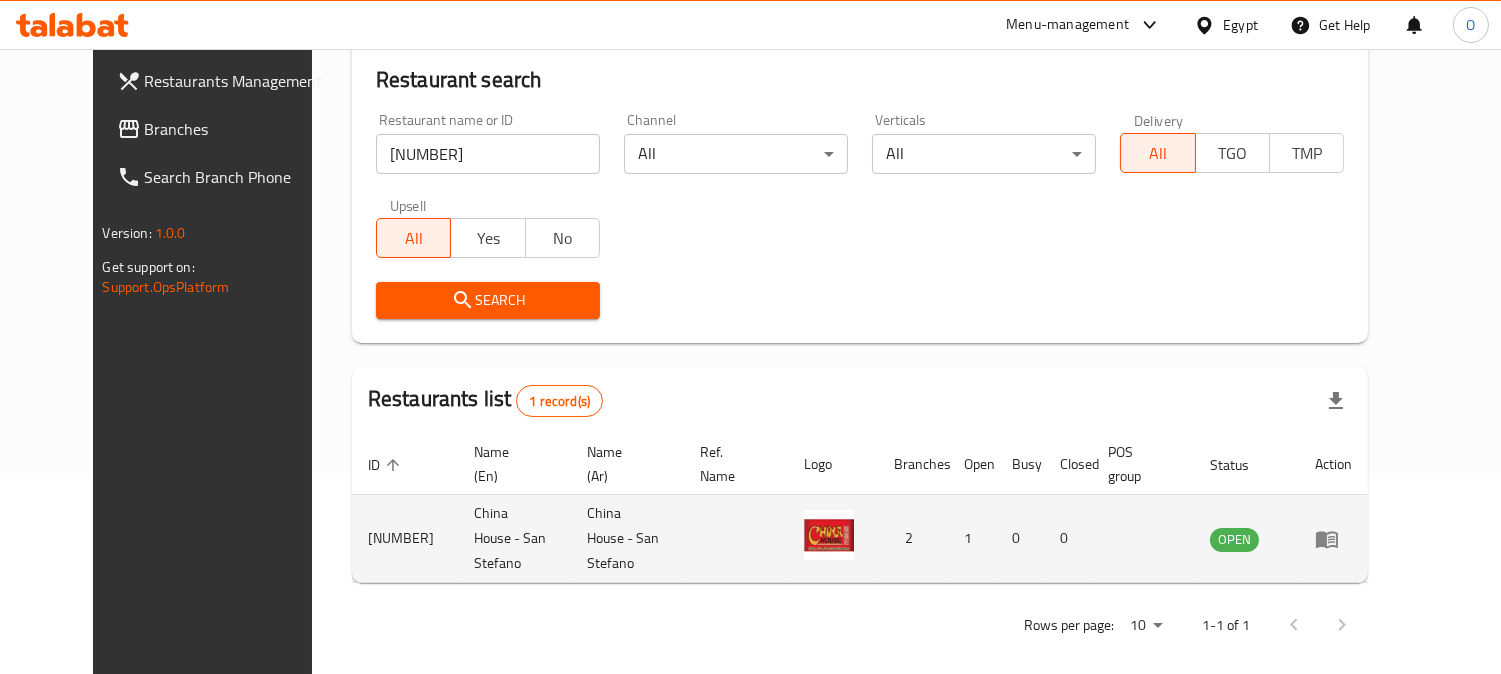 click on "China House - San Stefano" at bounding box center (514, 539) 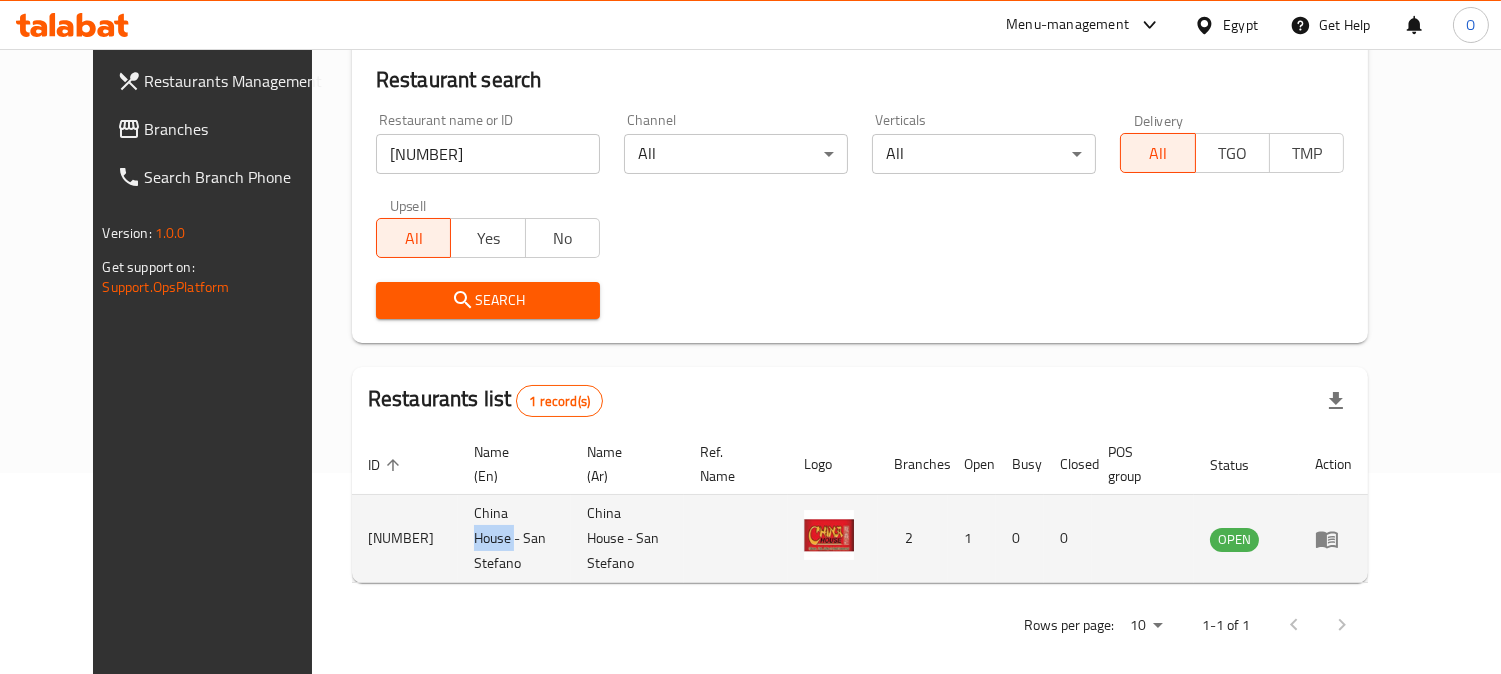 click on "China House - San Stefano" at bounding box center (514, 539) 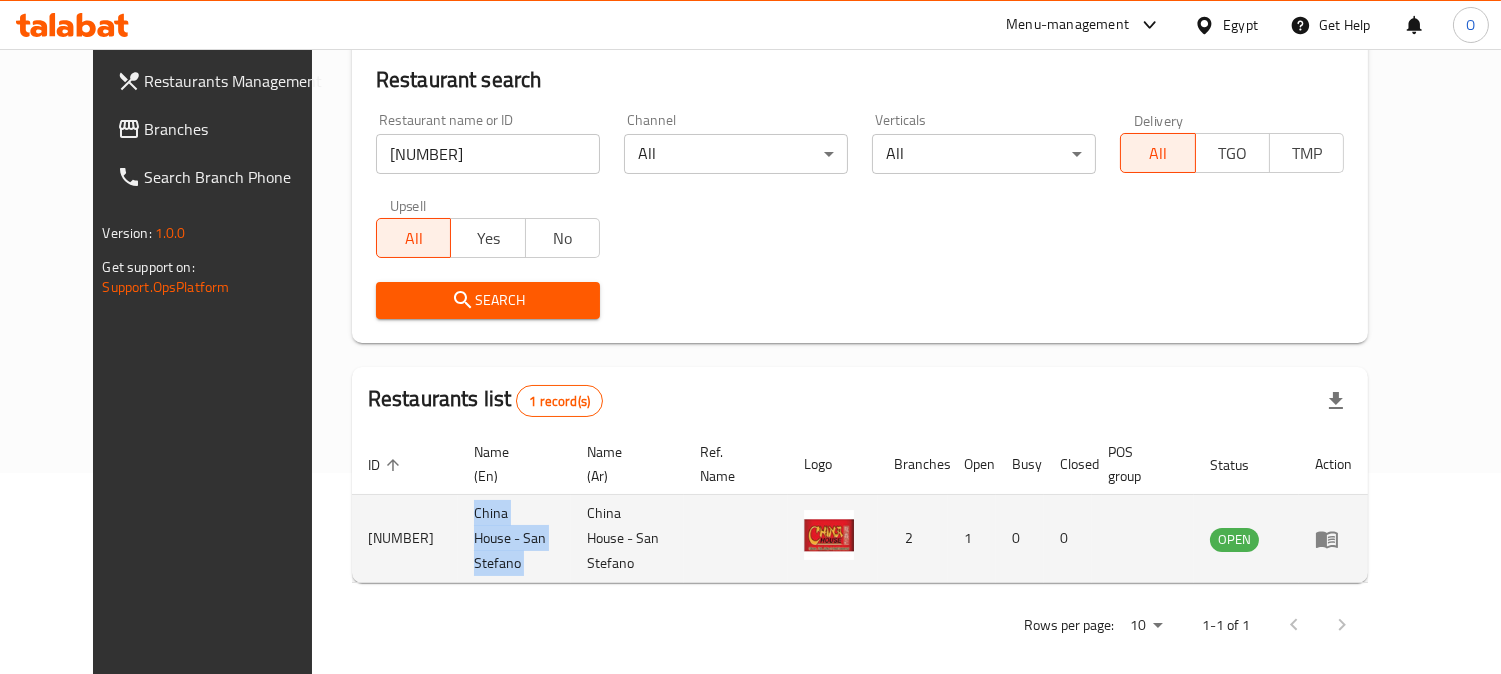click on "China House - San Stefano" at bounding box center (514, 539) 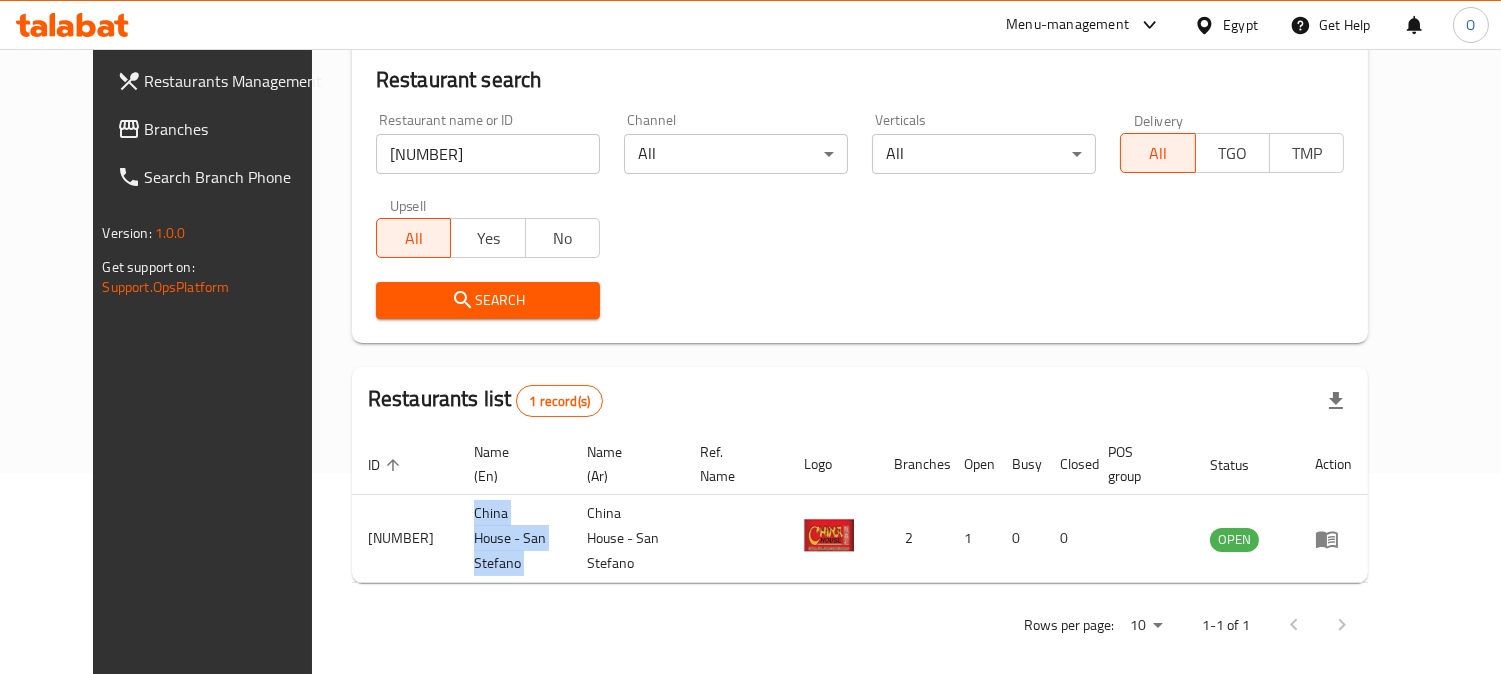 click on "[NUMBER]" at bounding box center [488, 154] 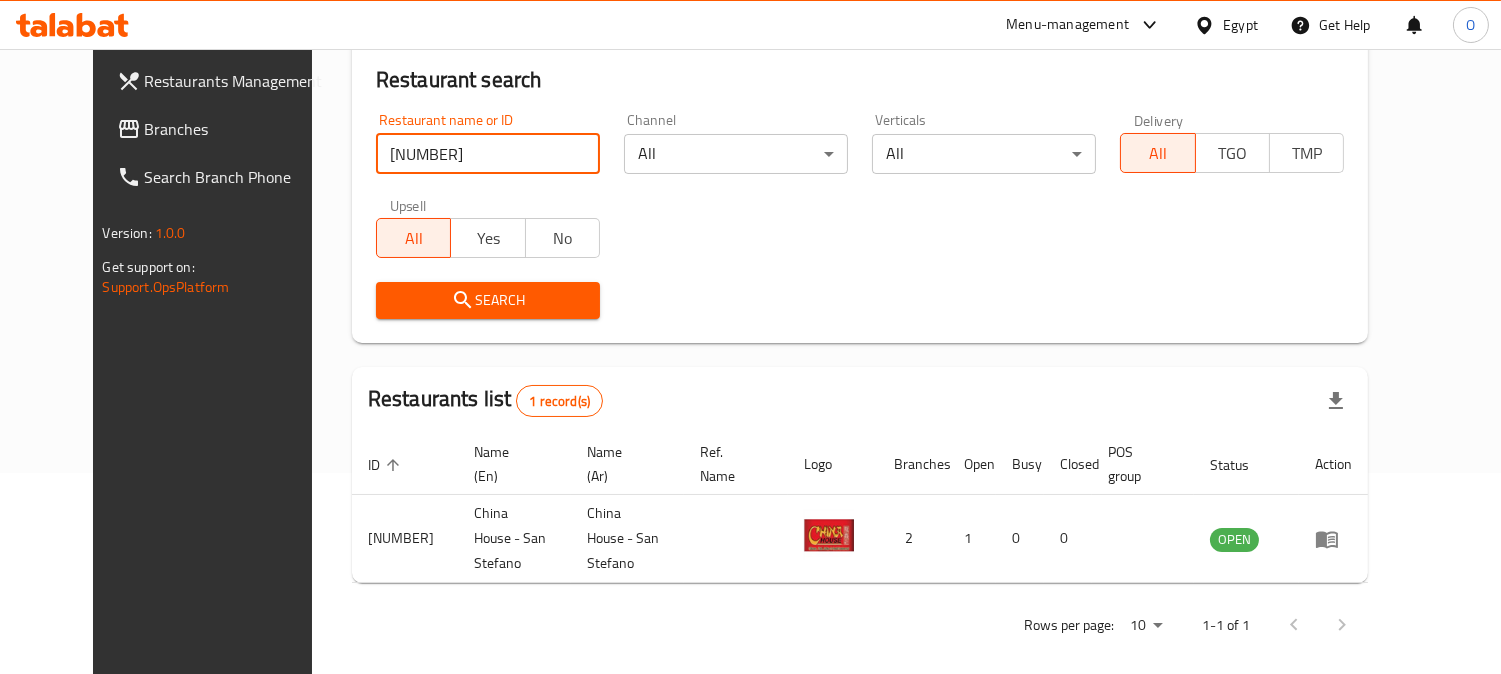 click on "[NUMBER]" at bounding box center [488, 154] 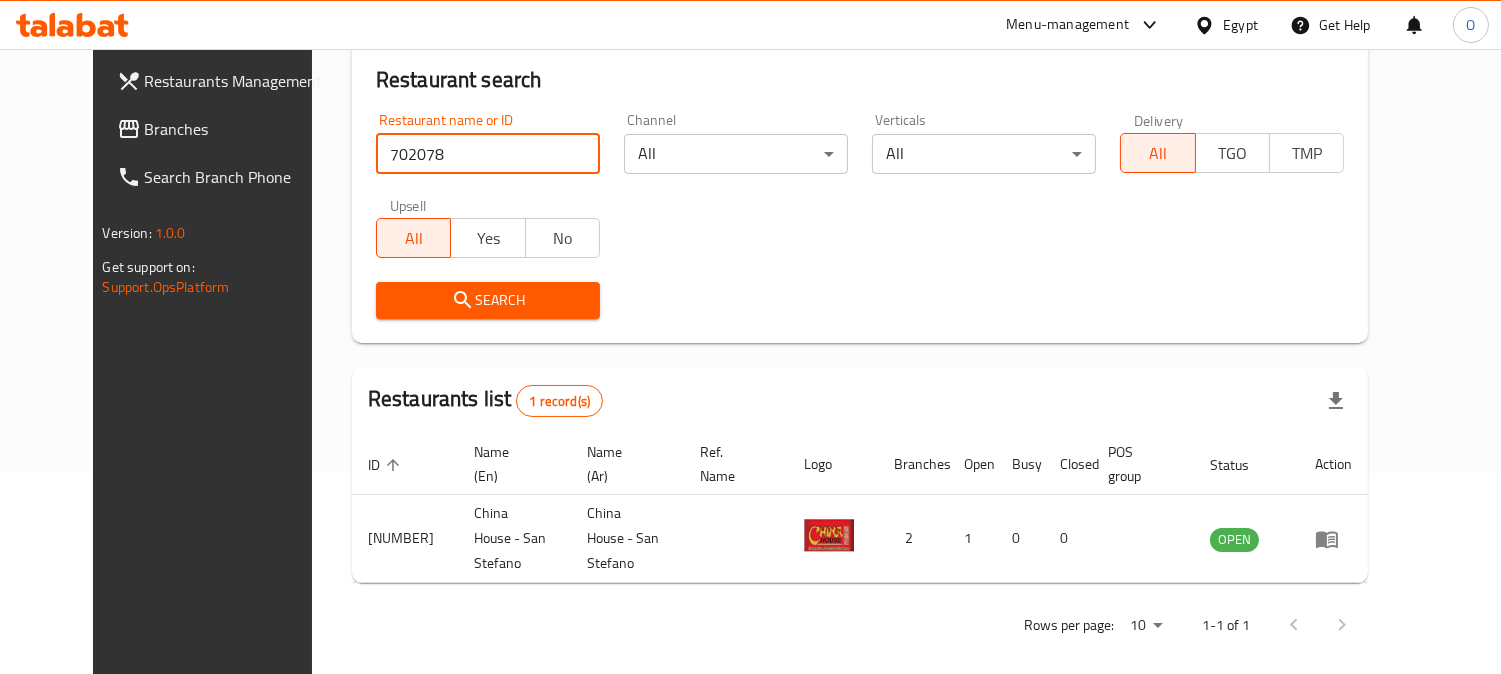 type on "702078" 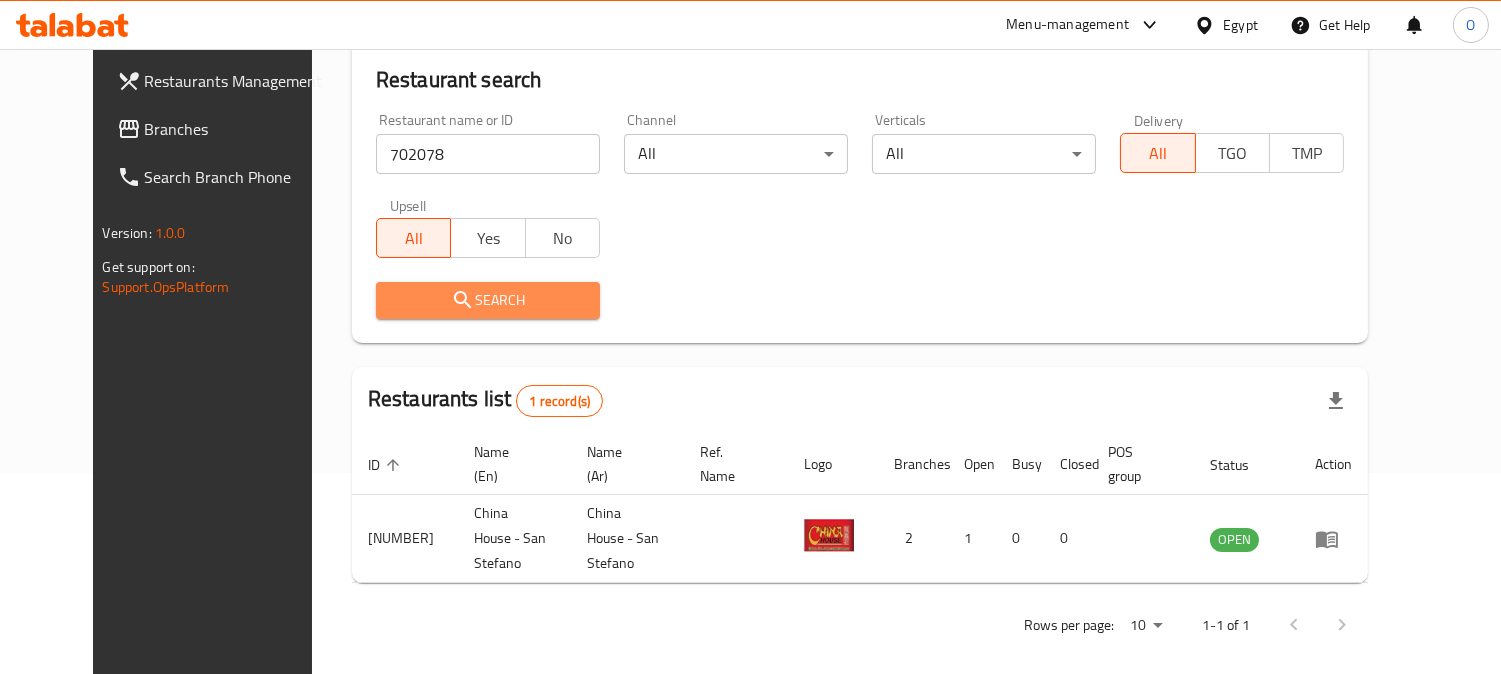 click on "Search" at bounding box center (488, 300) 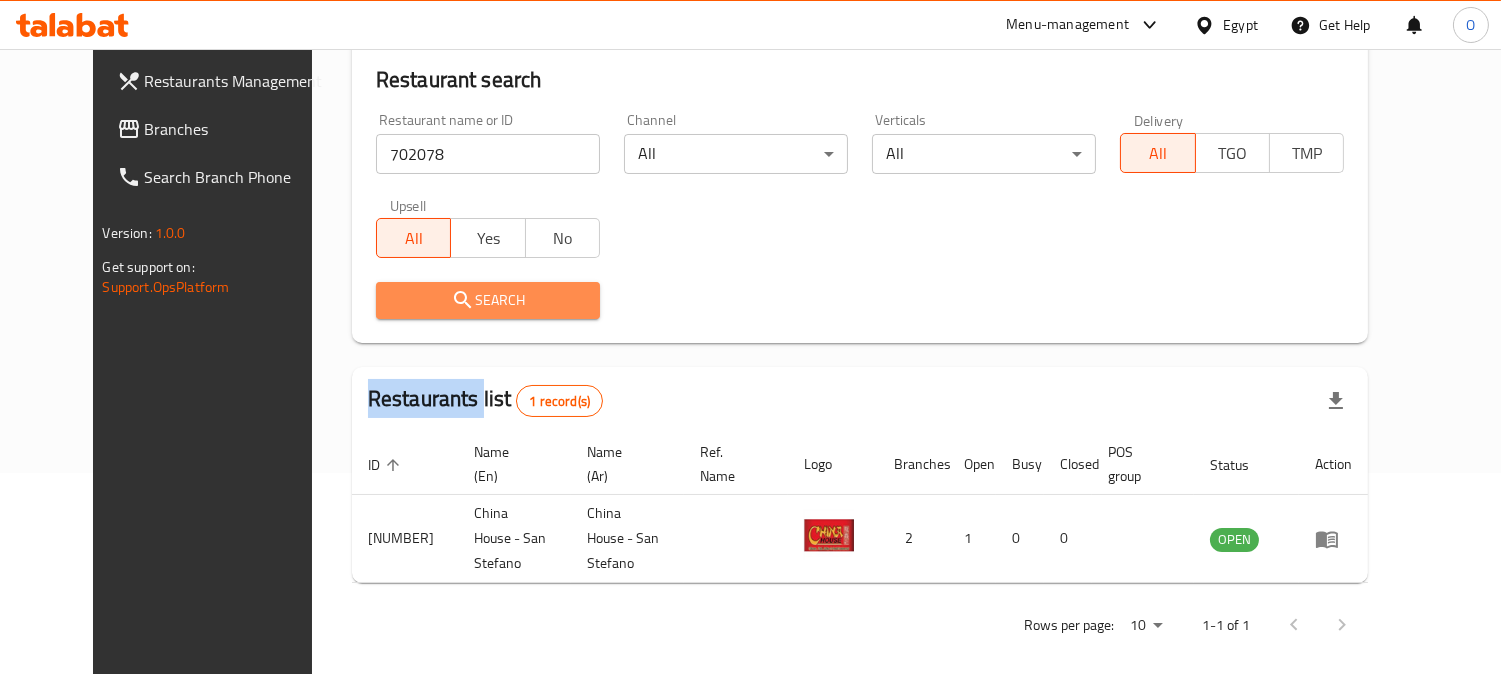 click at bounding box center [750, 337] 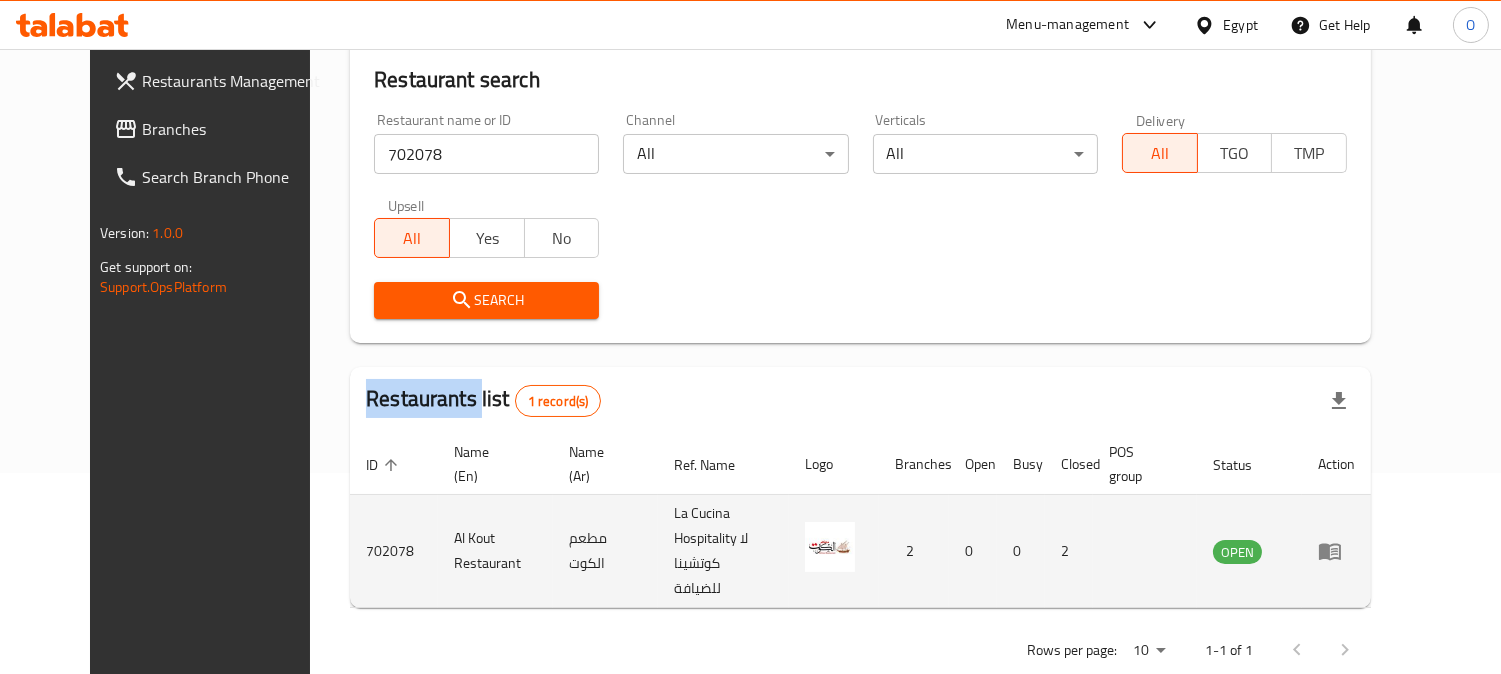 click 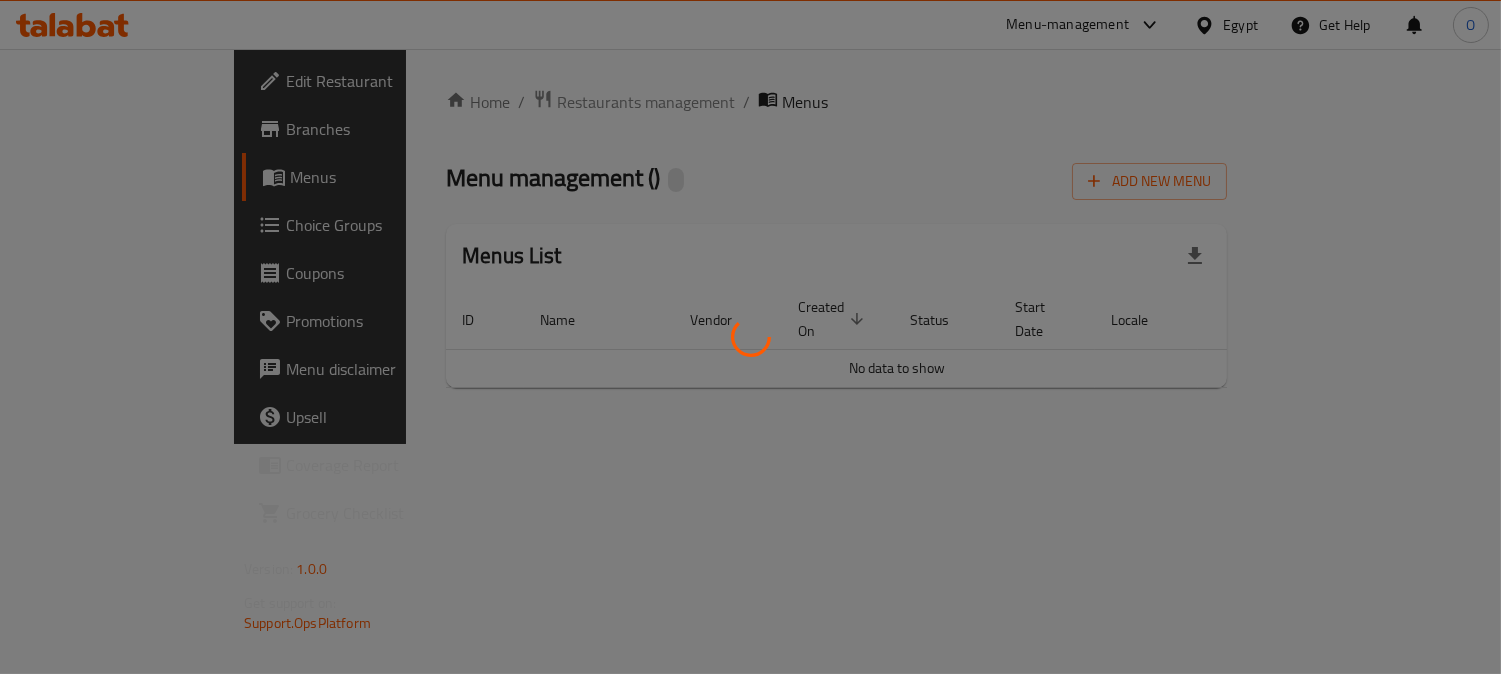 scroll, scrollTop: 0, scrollLeft: 0, axis: both 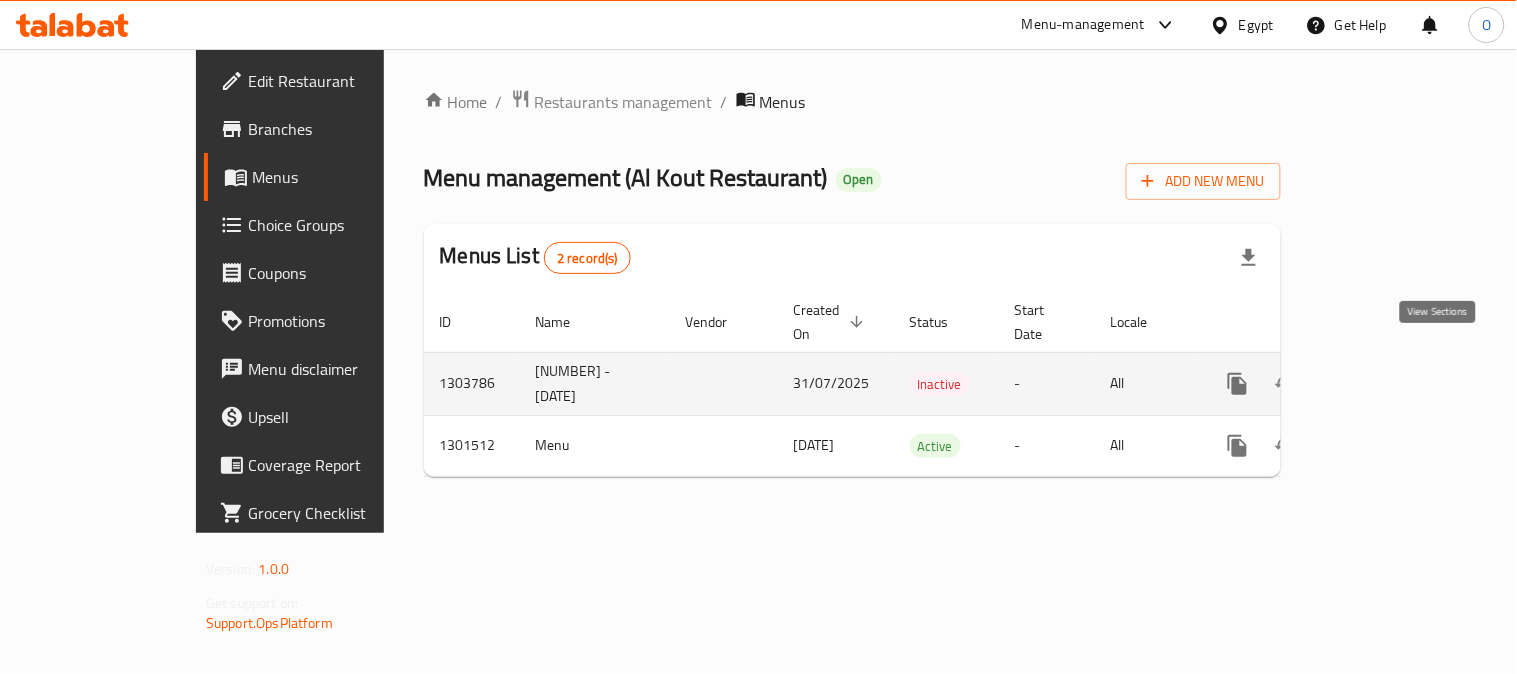 click at bounding box center (1382, 384) 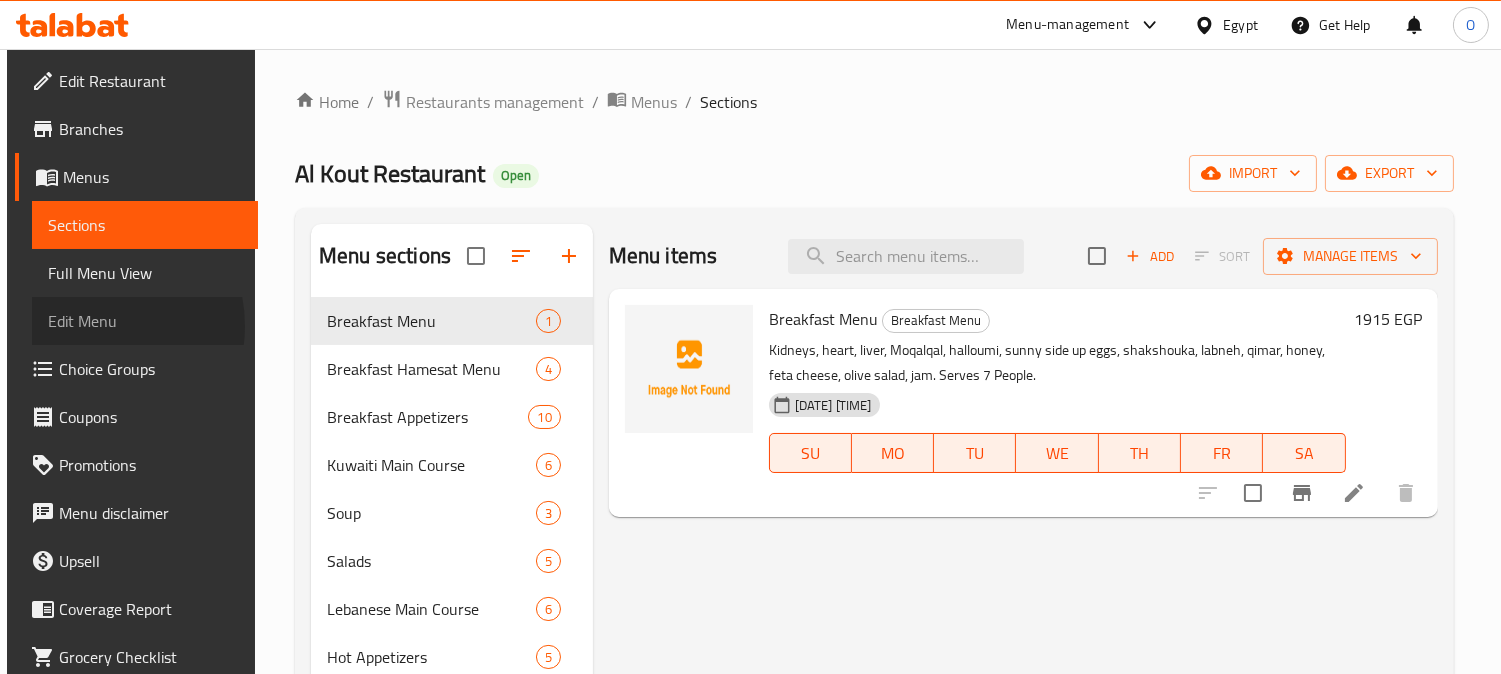 click on "Edit Menu" at bounding box center (145, 321) 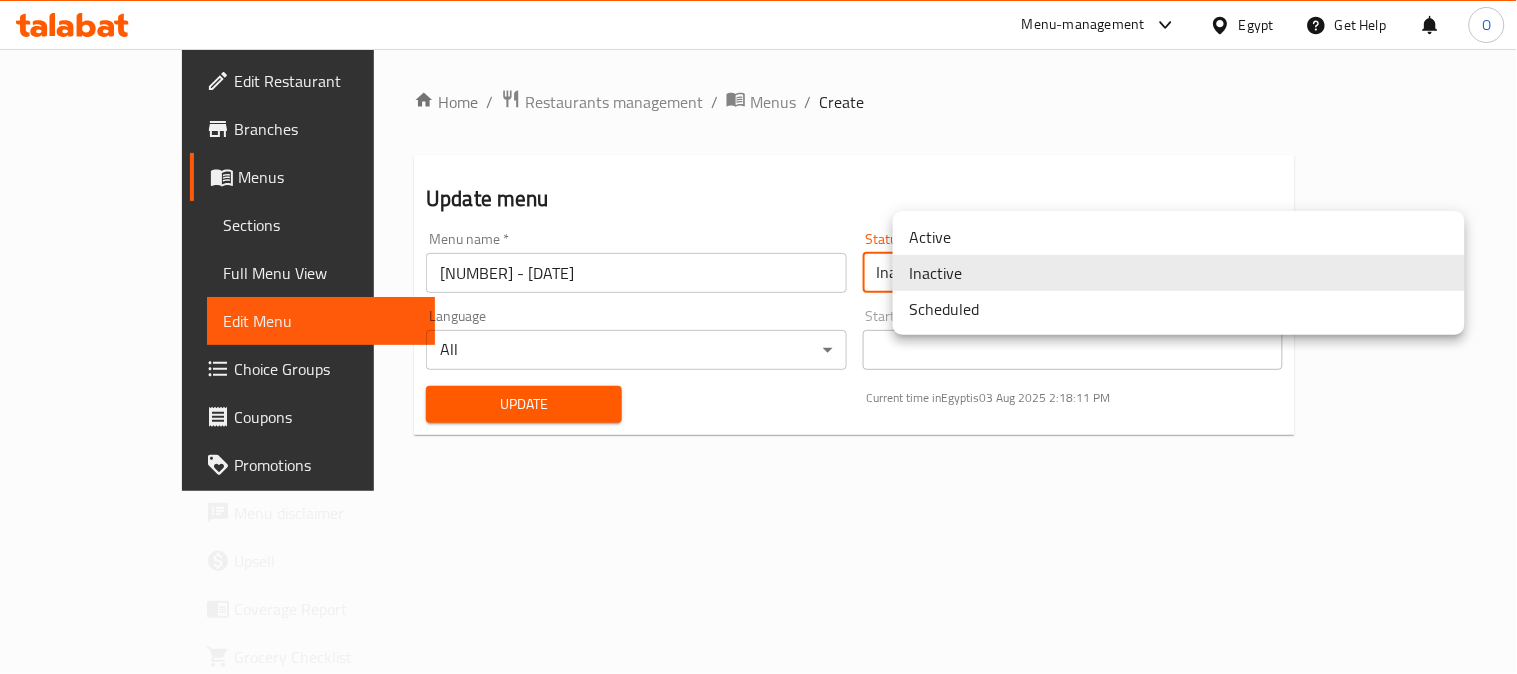 click on "Menu-management Egypt Get Help O Edit Restaurant Branches Menus Sections Full Menu View Edit Menu Choice Groups Coupons Promotions Menu disclaimer Upsell Coverage Report Grocery Checklist Version: 1.0.0 Get support on: Support.OpsPlatform Home / Restaurants management / Menus / Create Update menu Menu name   * [NUMBER] - [DATE] Menu name * Status Inactive Language All Start Date in Egypt local time Start Date in Egypt local time Update Current time in Egypt is [DATE] [TIME] Bug report Fill out the following information to report your bug Error text Steps to reproduce * Expected behaviour Your bug report will be sent along with the screenshot: Cancel Submit ticket Get Help Primary Support Currently using the Menu-management plugin and facing challenges? Reach out through their dedicated support channel. Get help via Slack Close Notification center Updated: Now You do not have any Notifications Menu Item Active Inactive Scheduled" at bounding box center (758, 361) 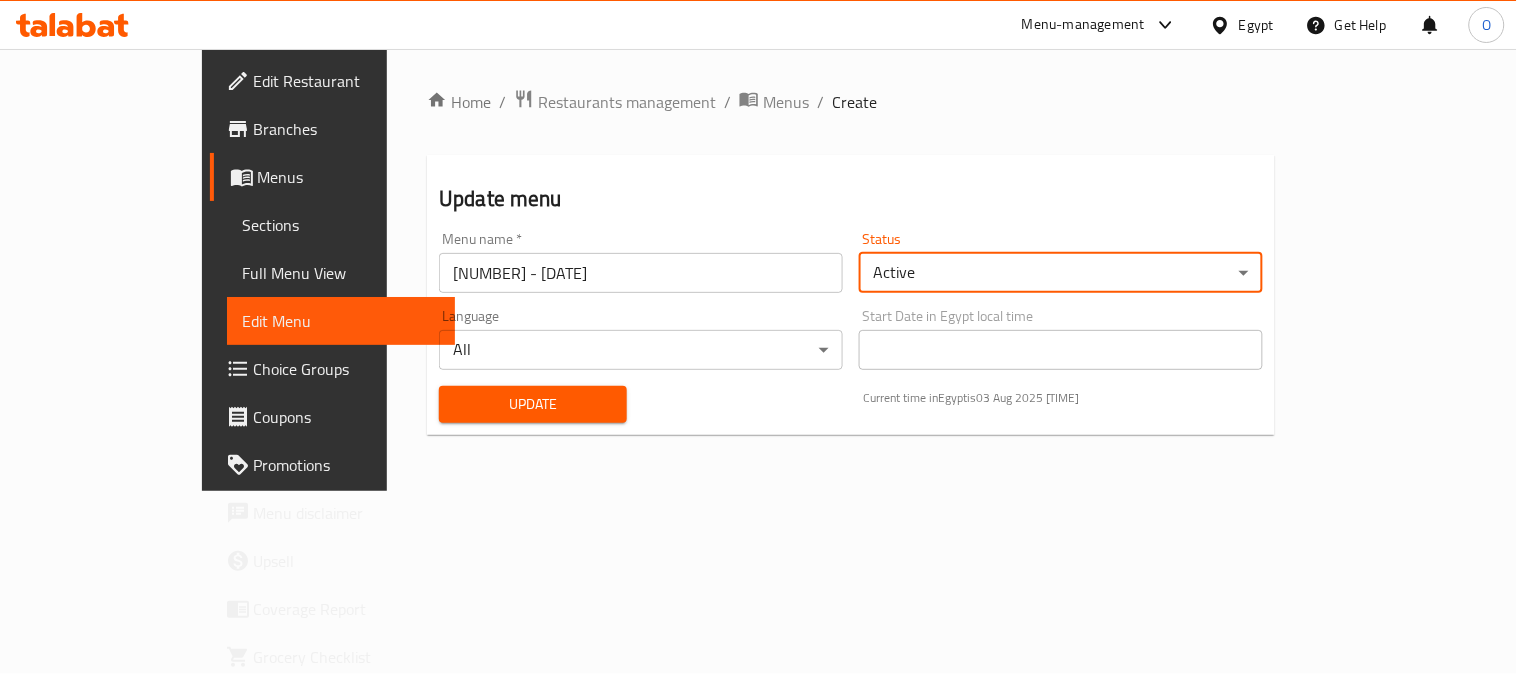 click on "Update" at bounding box center (533, 404) 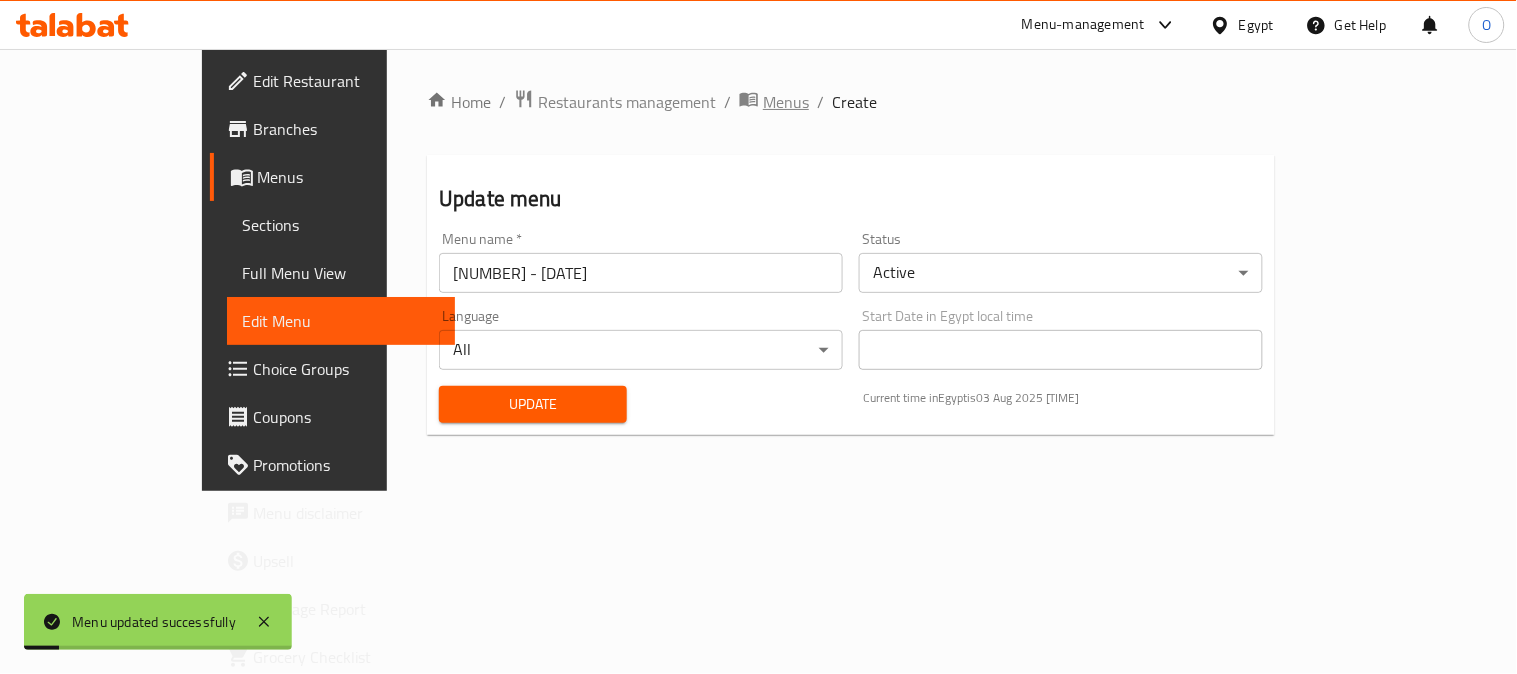 click on "Menus" at bounding box center (786, 102) 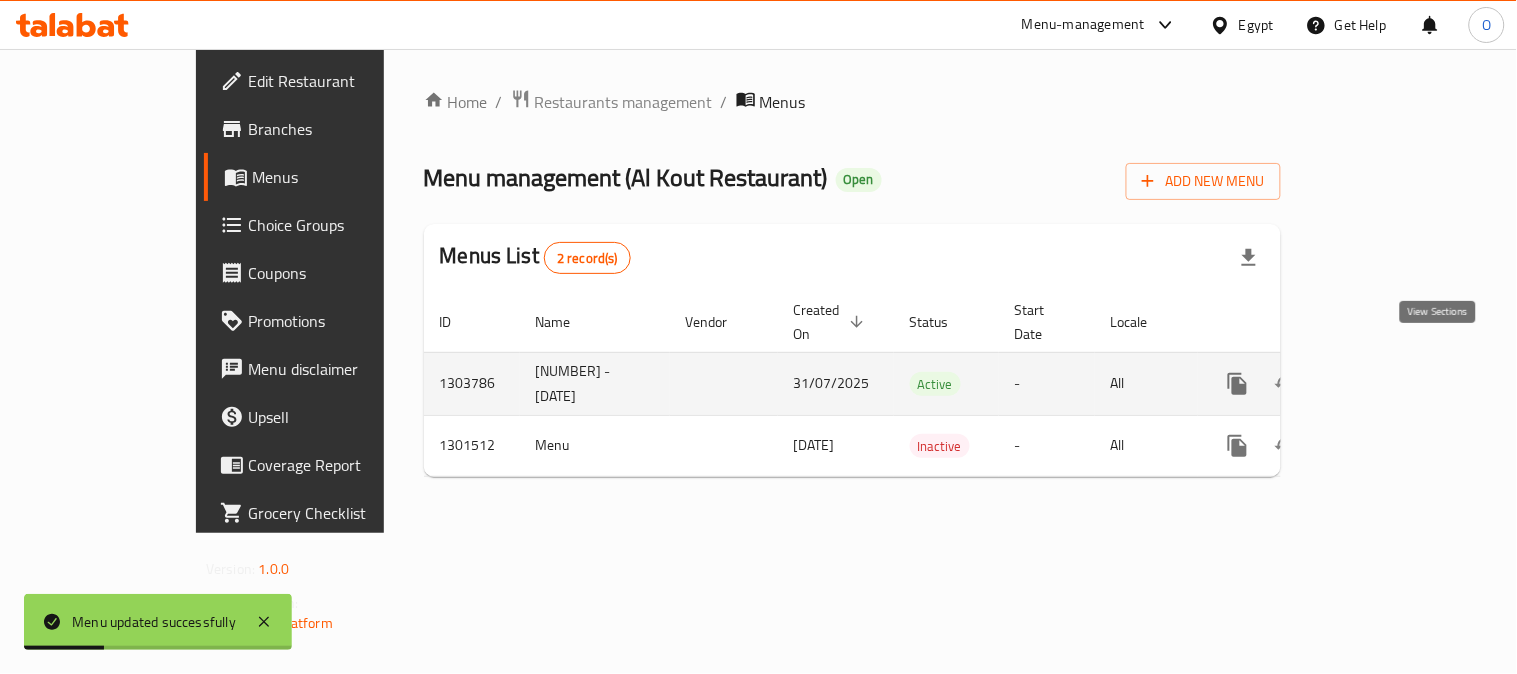 click 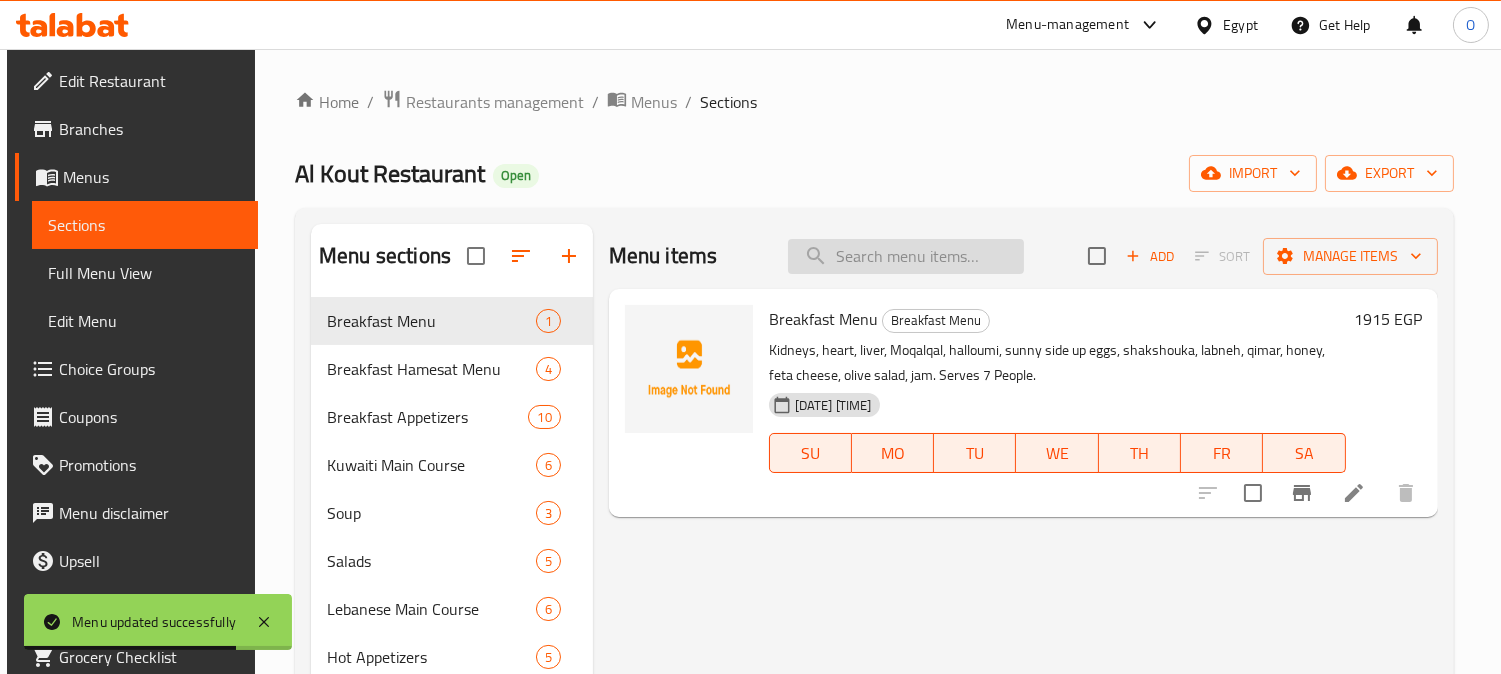 click at bounding box center [906, 256] 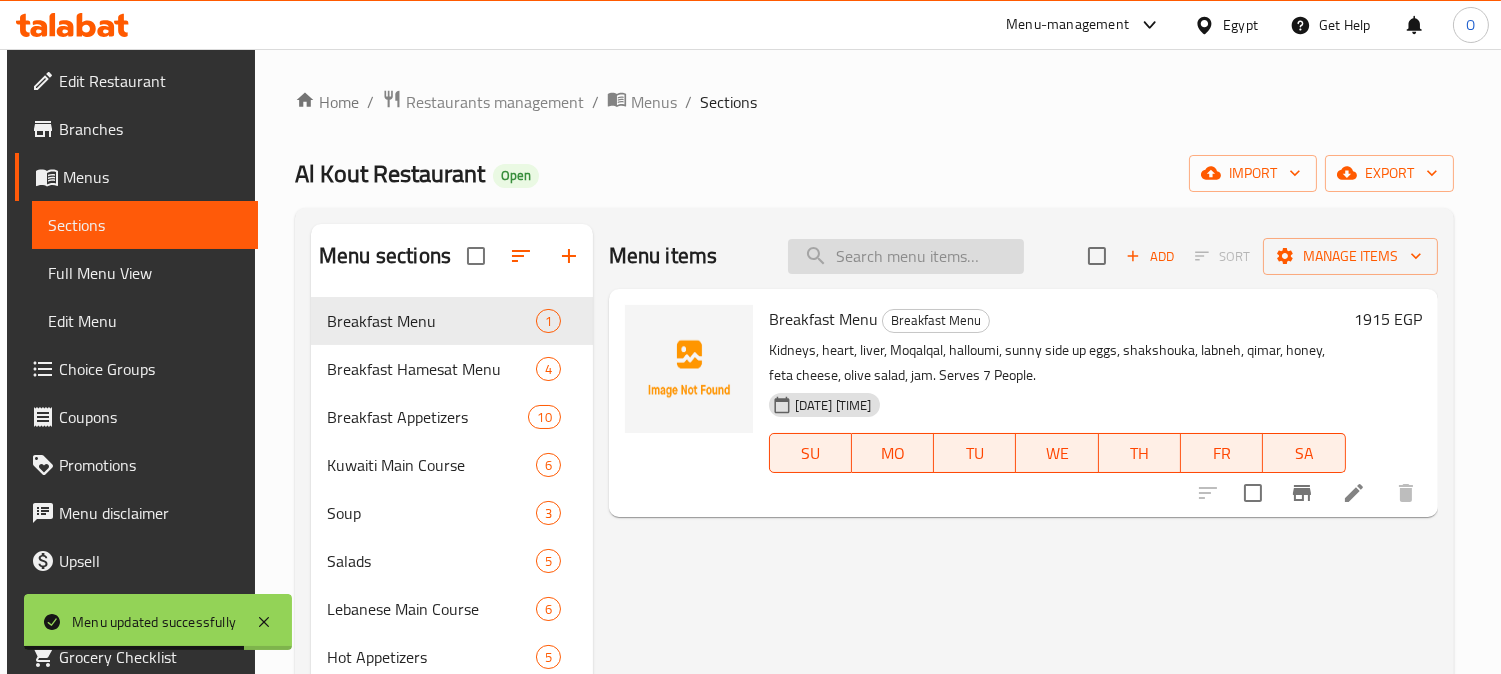 paste on "جريش" 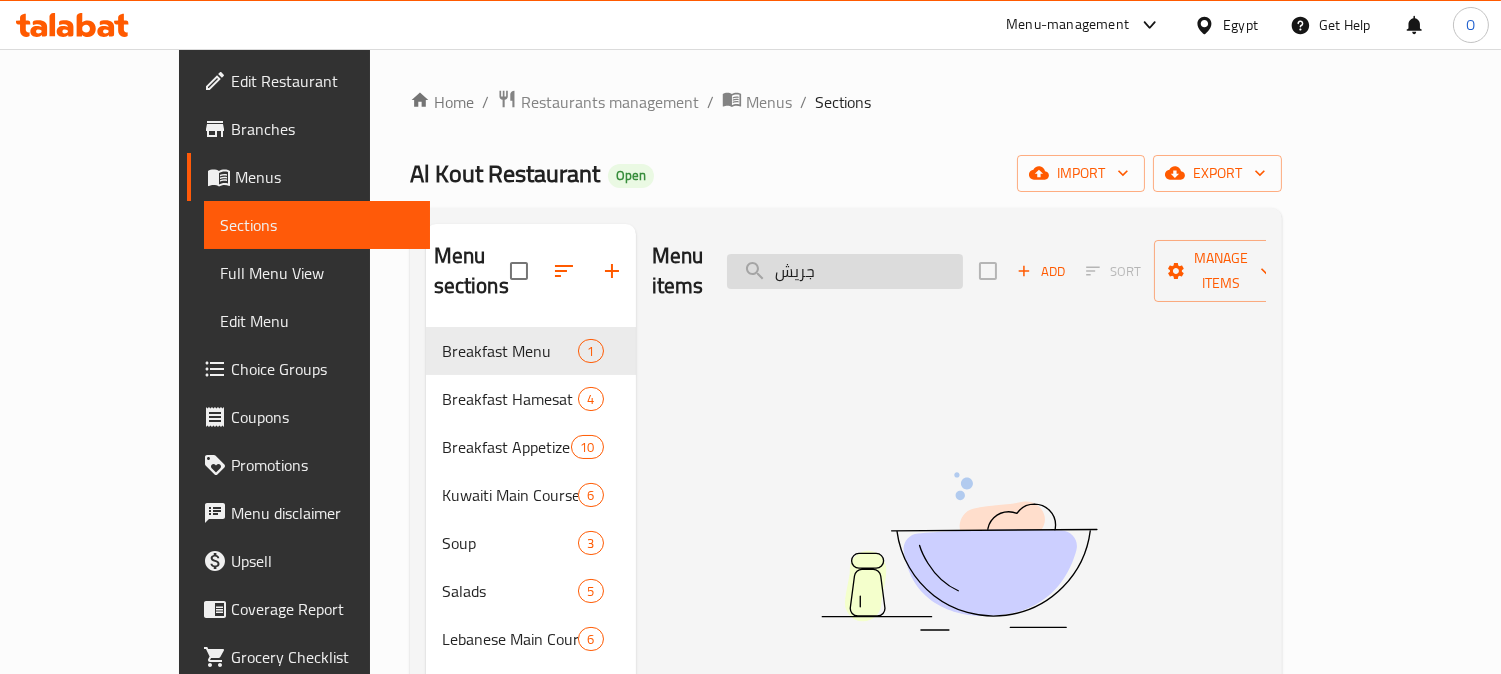 click on "جريش" at bounding box center (845, 271) 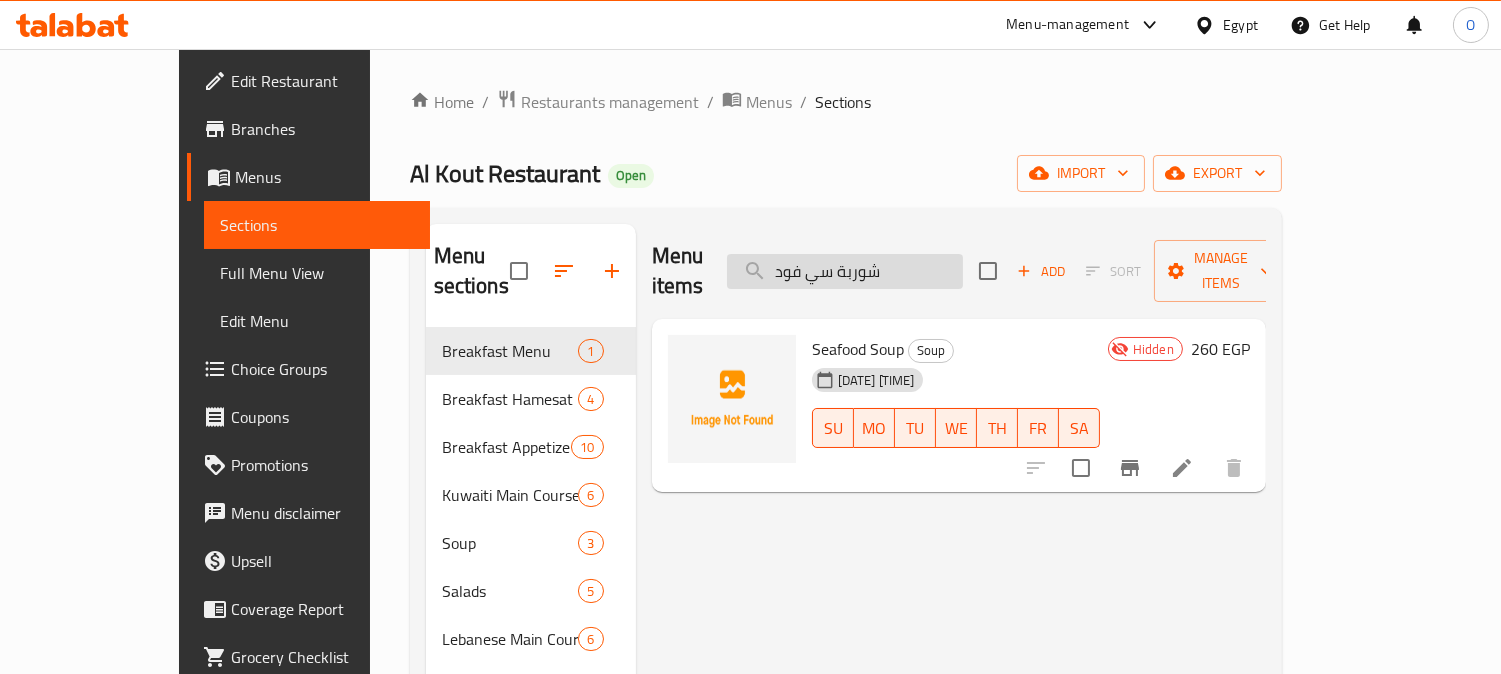 click on "شوربة سي فود" at bounding box center (845, 271) 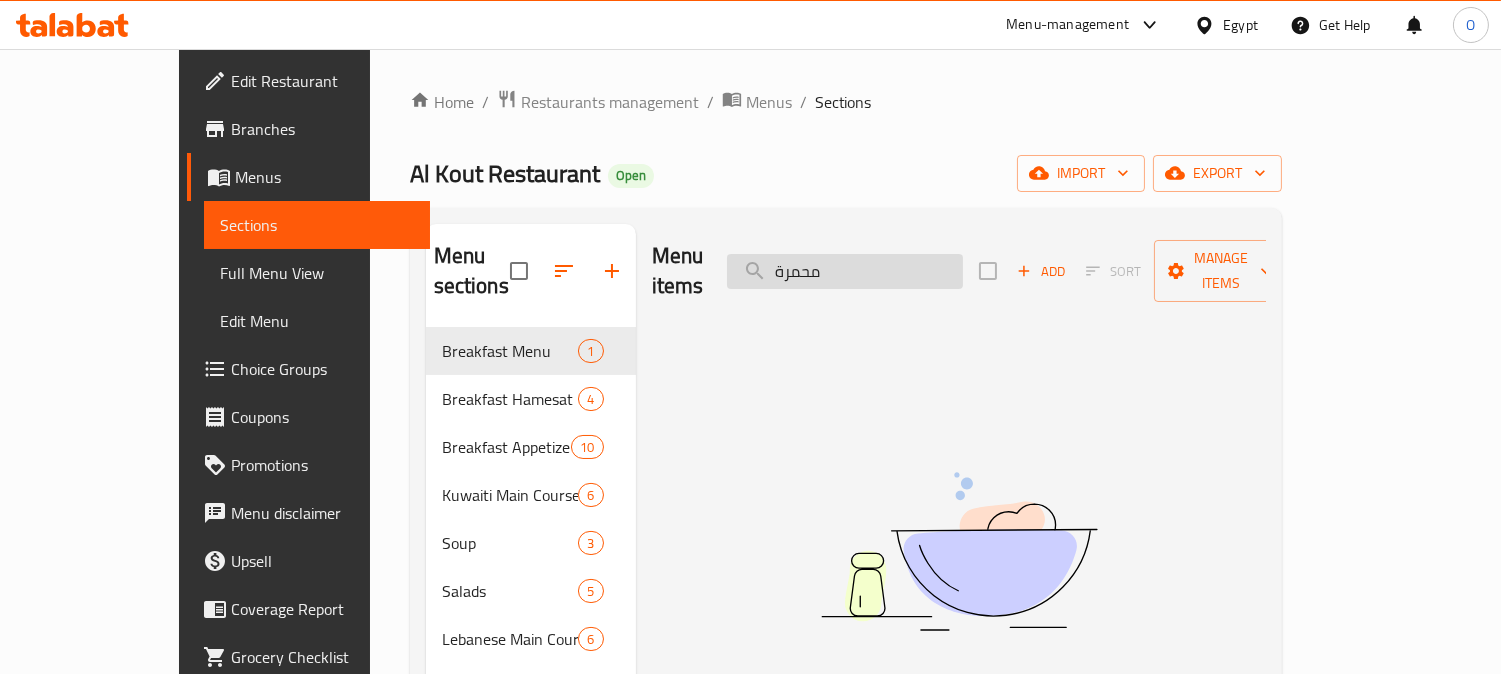 click on "محمرة" at bounding box center (845, 271) 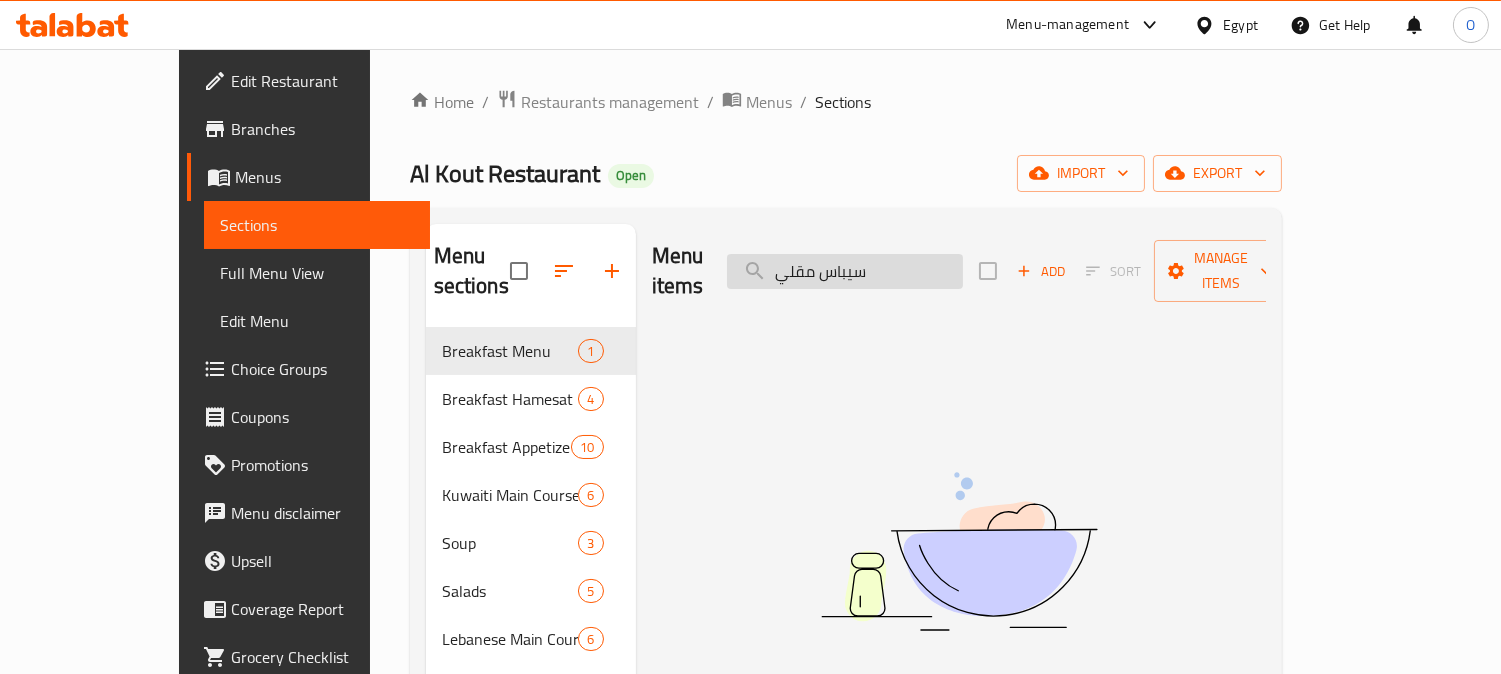click on "سيباس مقلي" at bounding box center (845, 271) 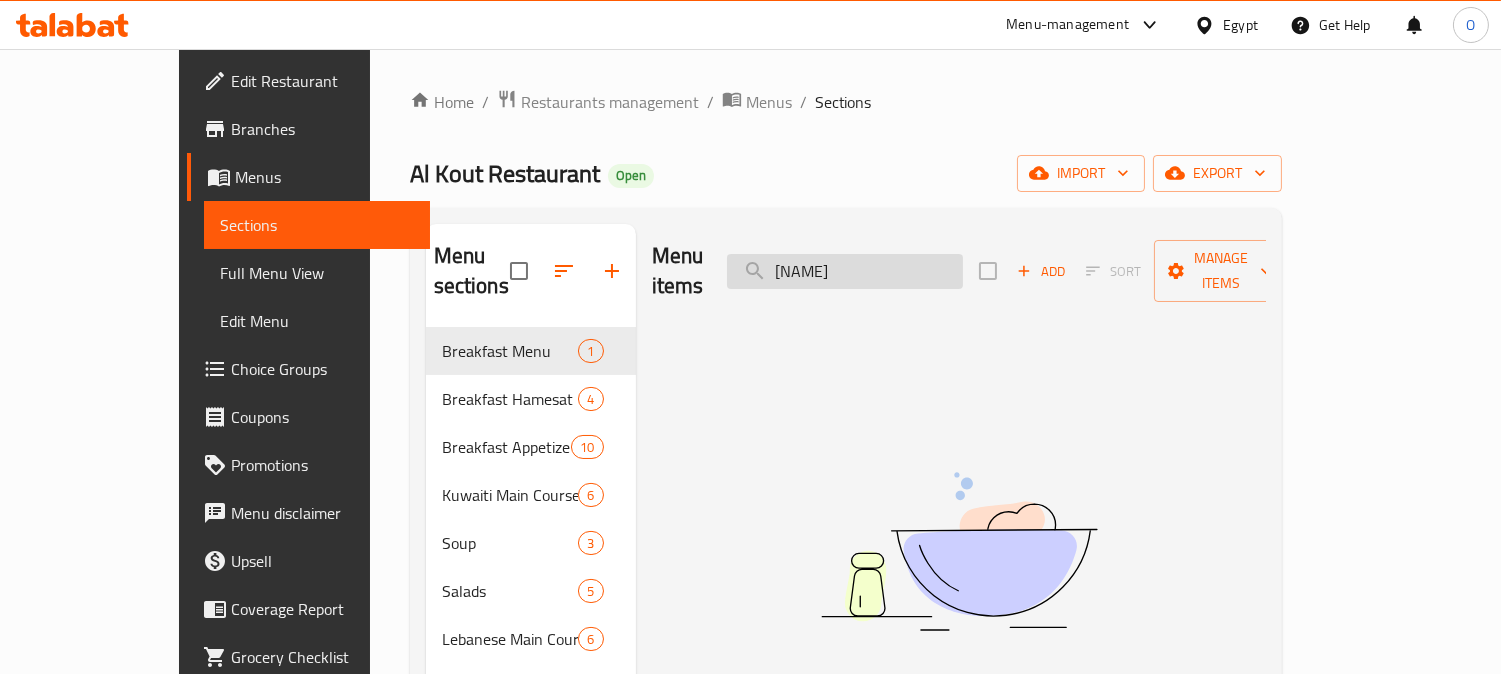 click on "[NAME]" at bounding box center (845, 271) 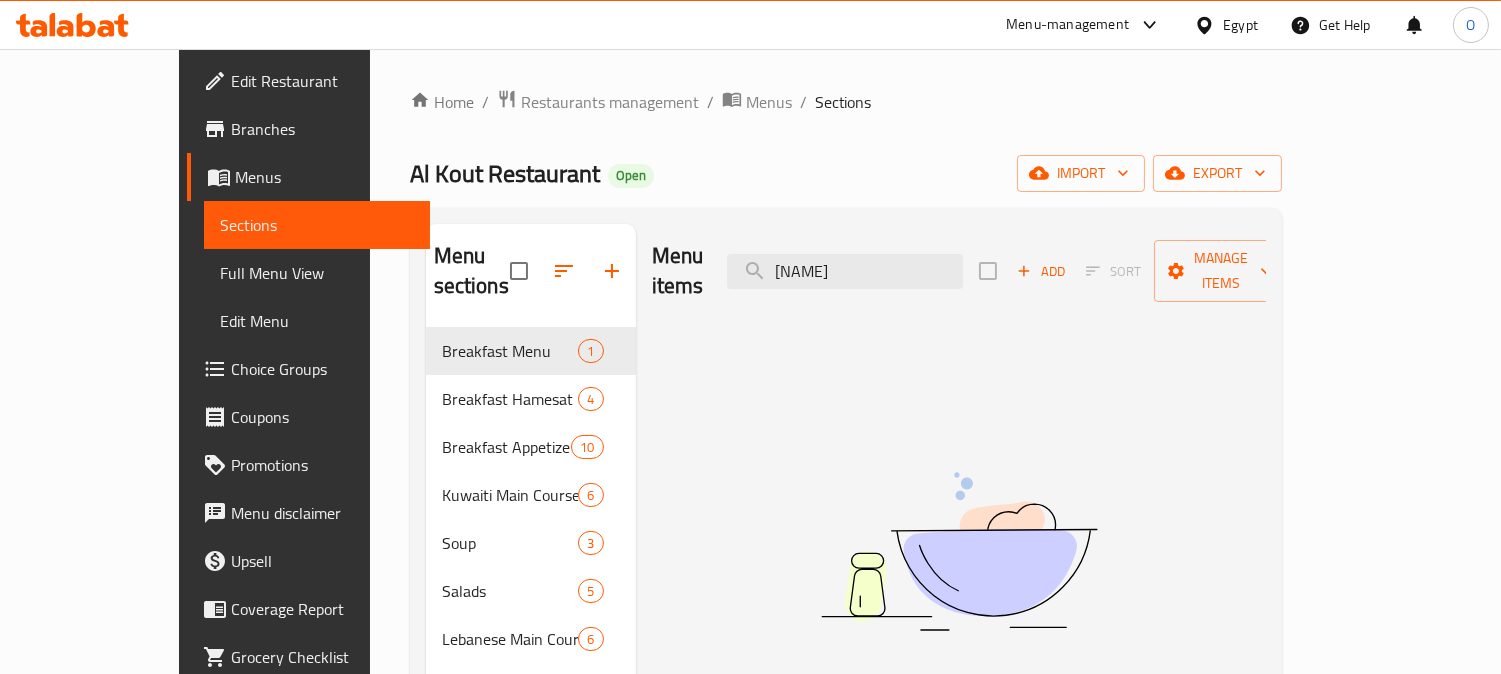type on "[NAME]" 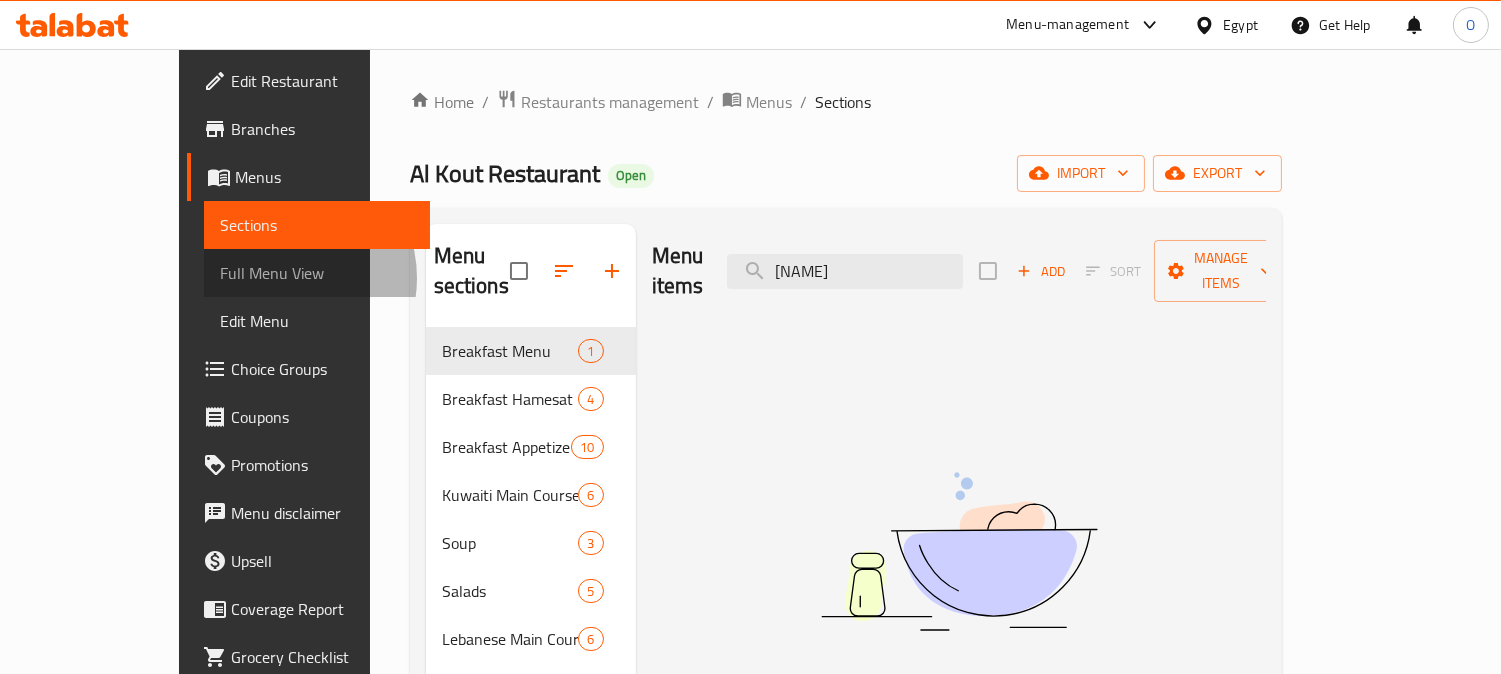 click on "Full Menu View" at bounding box center [317, 273] 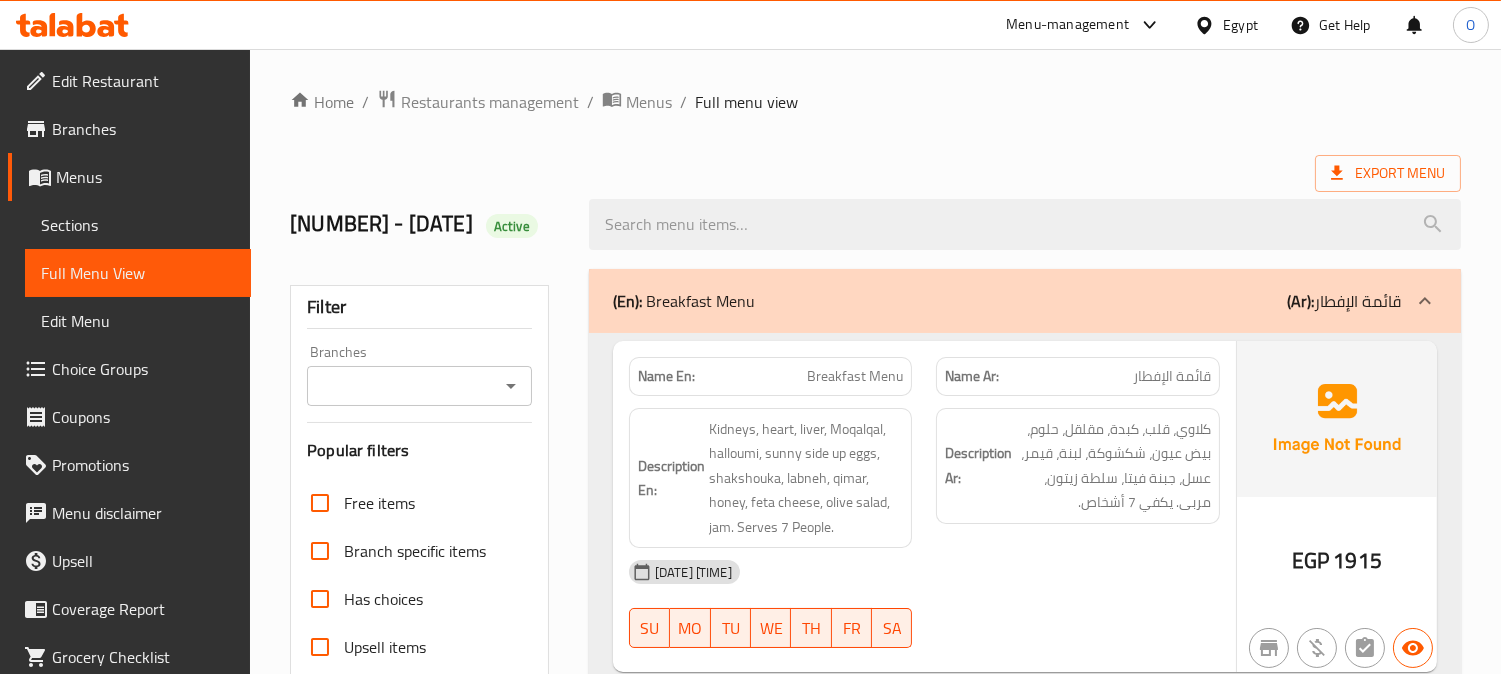 click on "Branches" at bounding box center (403, 386) 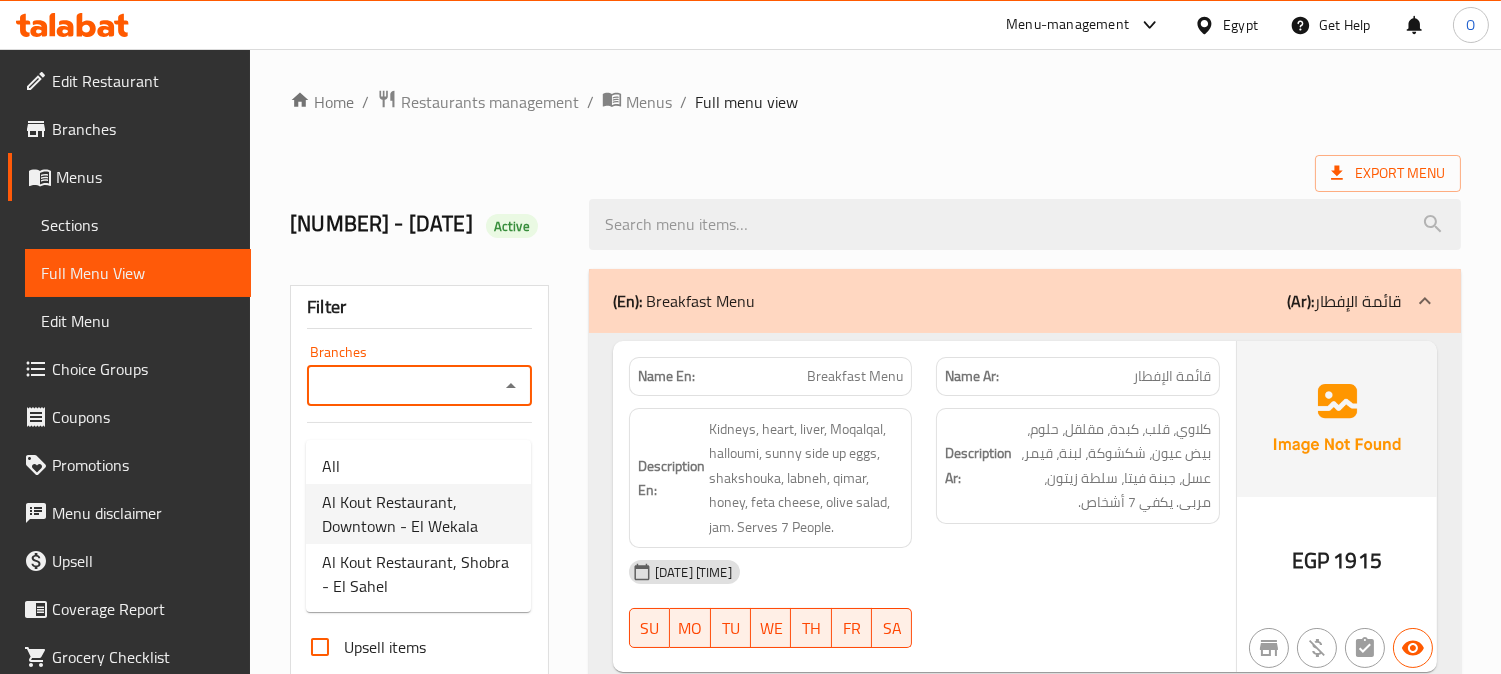 click on "Al Kout Restaurant, Downtown - El Wekala" at bounding box center (418, 514) 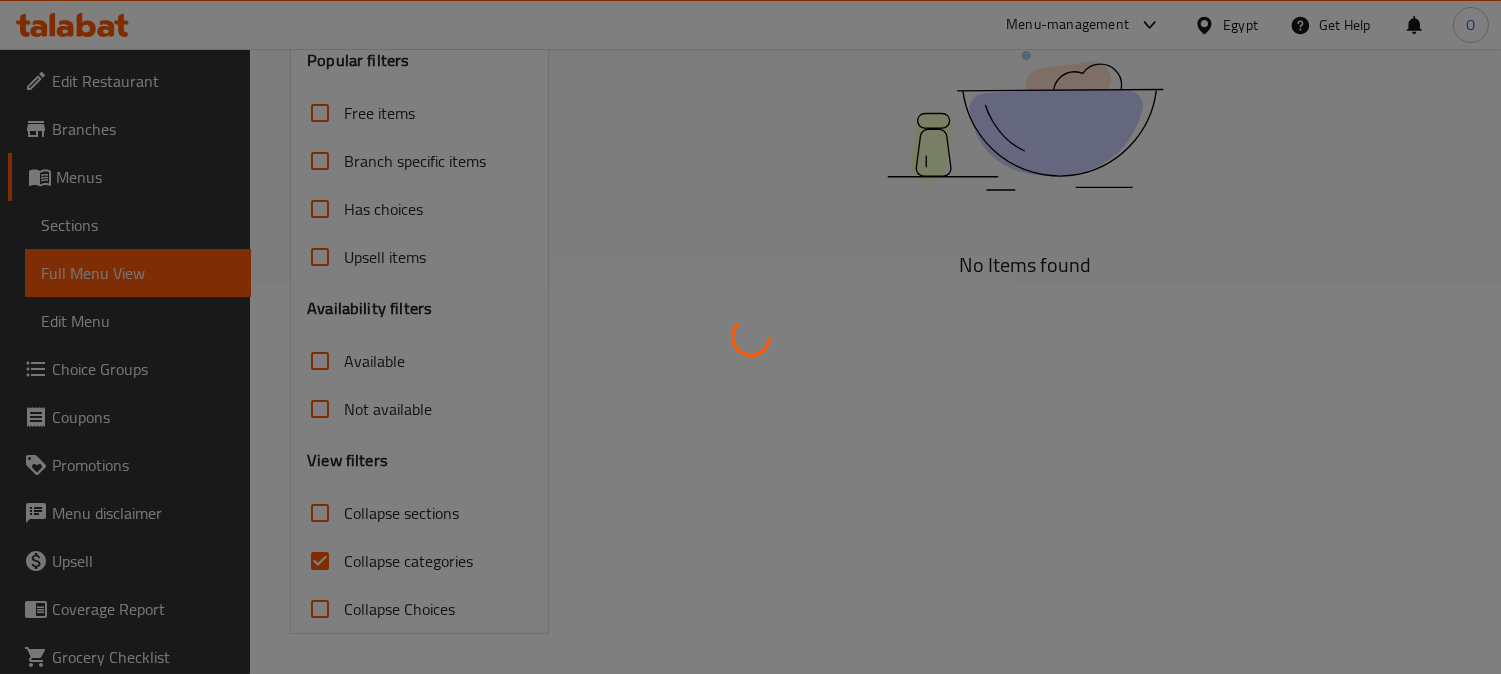 scroll, scrollTop: 420, scrollLeft: 0, axis: vertical 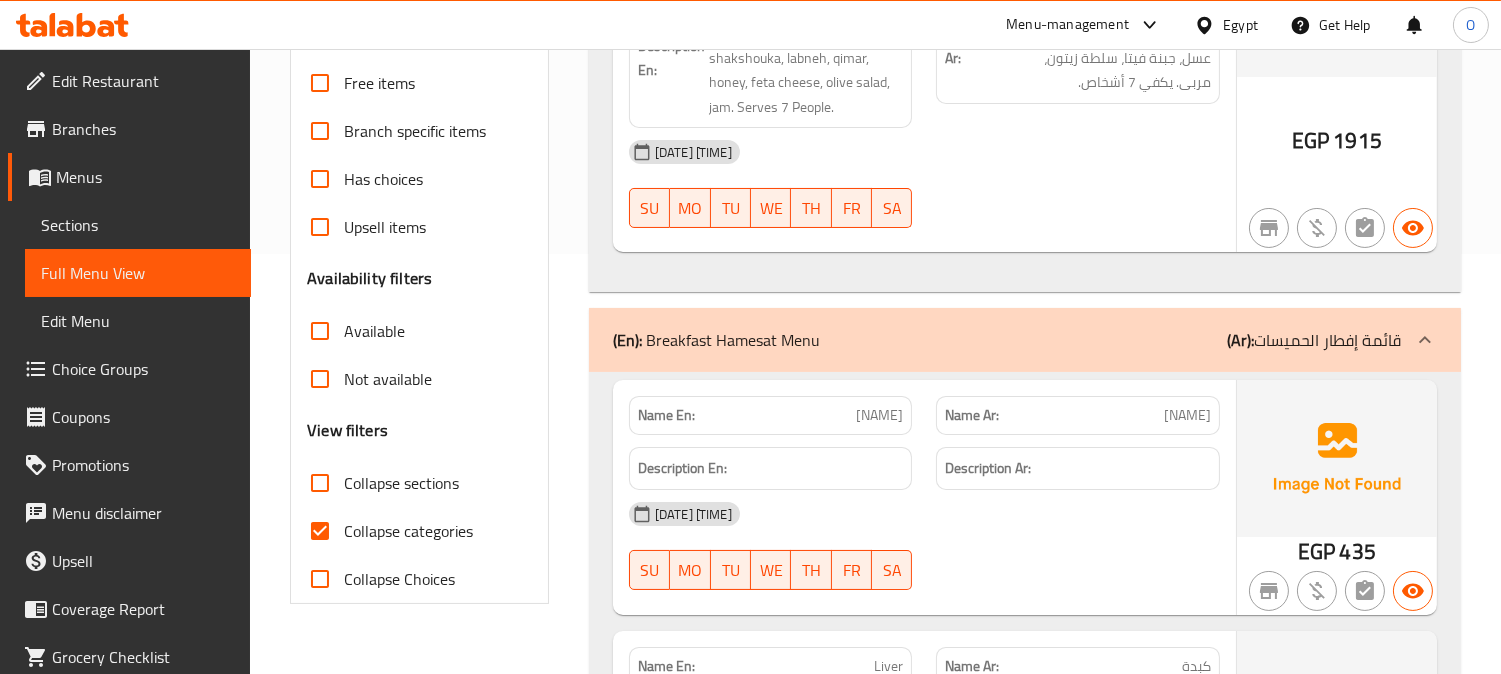 click on "Collapse categories" at bounding box center [320, 531] 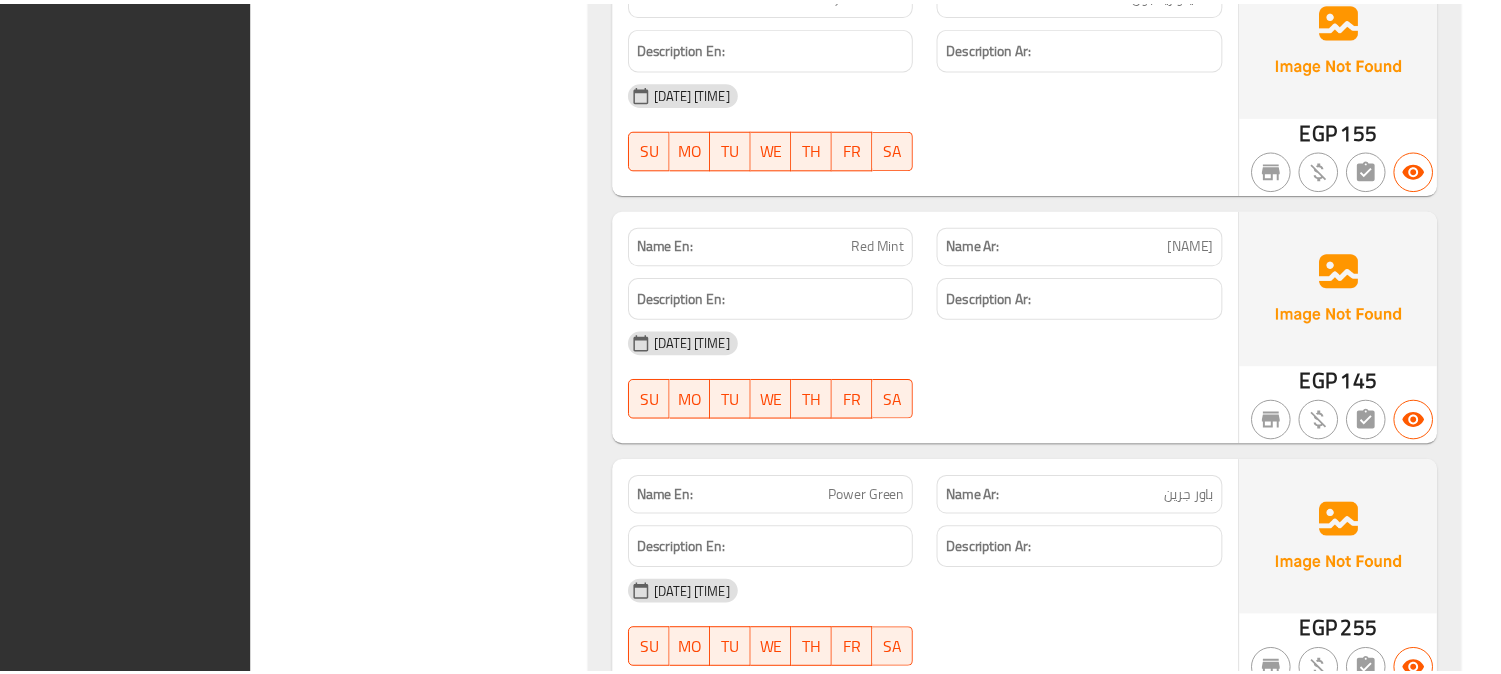 scroll, scrollTop: 17378, scrollLeft: 0, axis: vertical 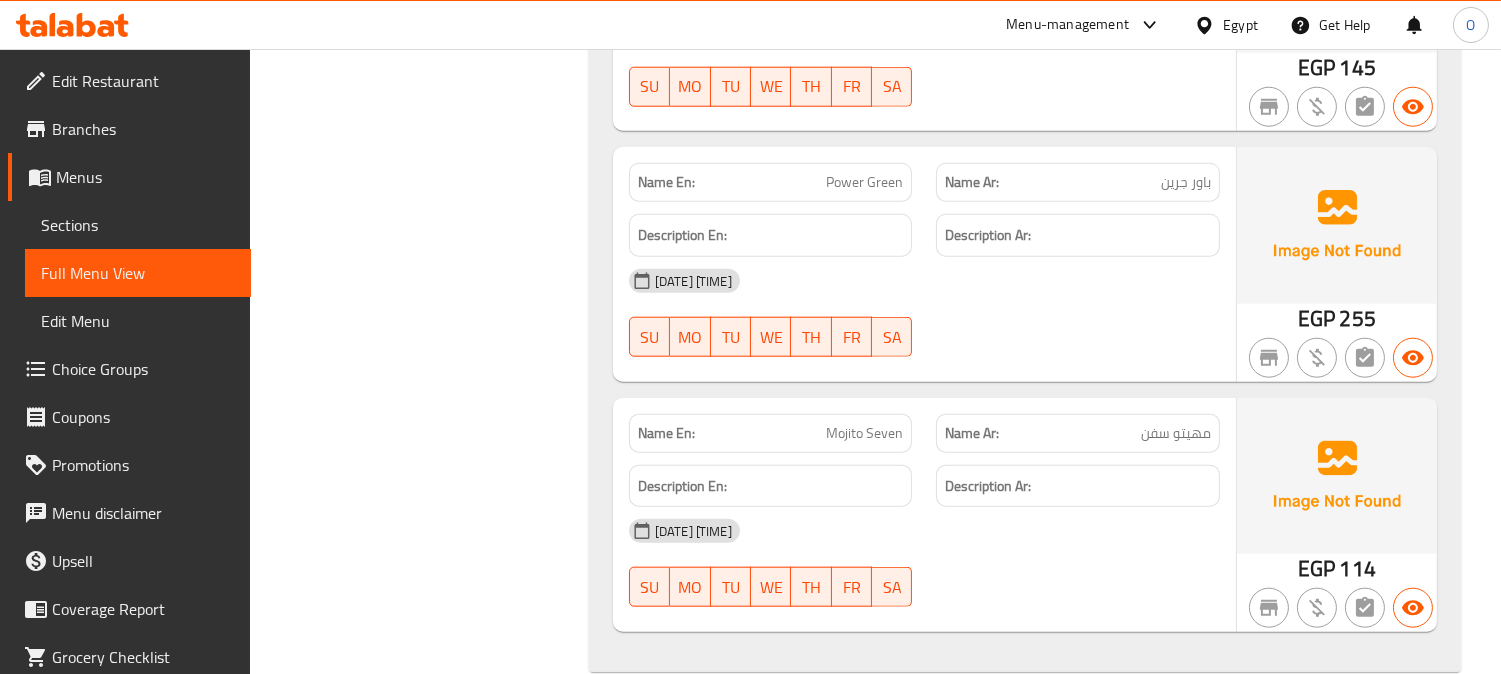 click on "Egypt" at bounding box center [1240, 25] 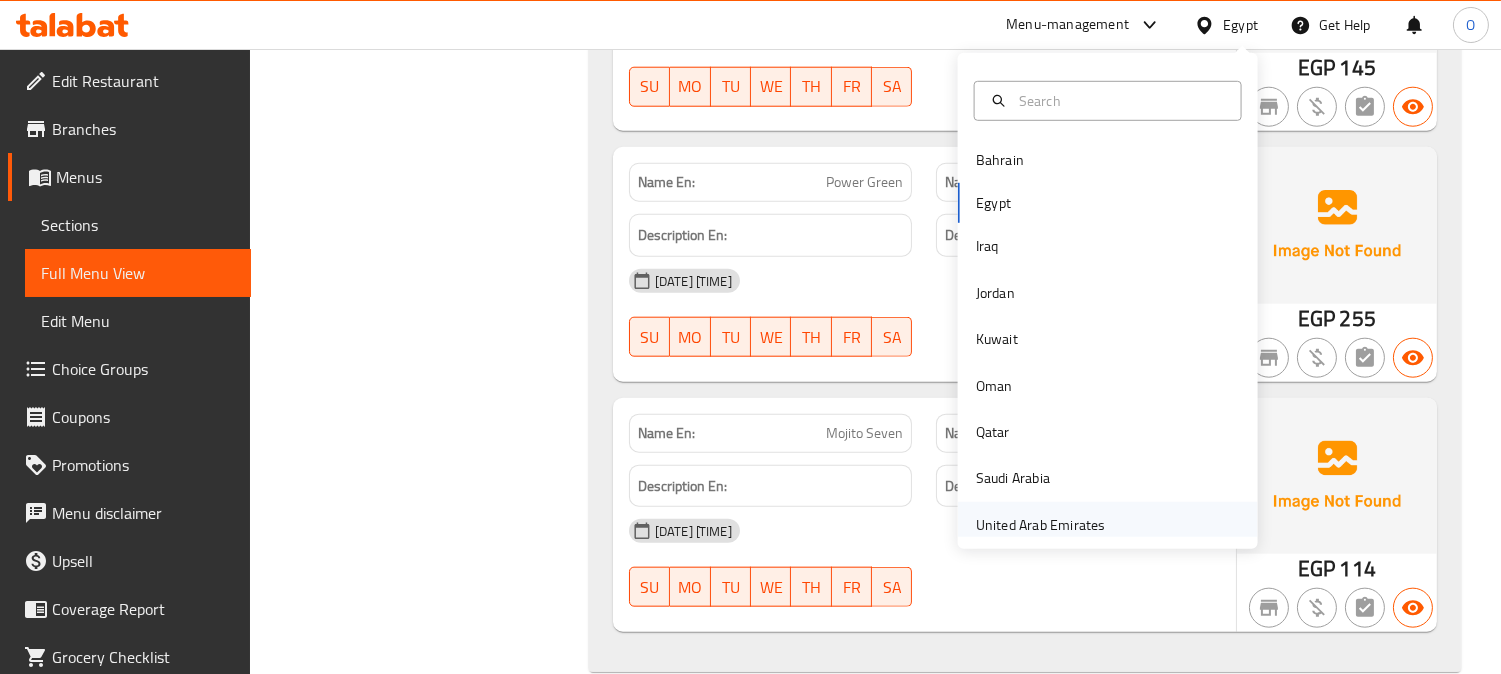 click on "United Arab Emirates" at bounding box center (1041, 525) 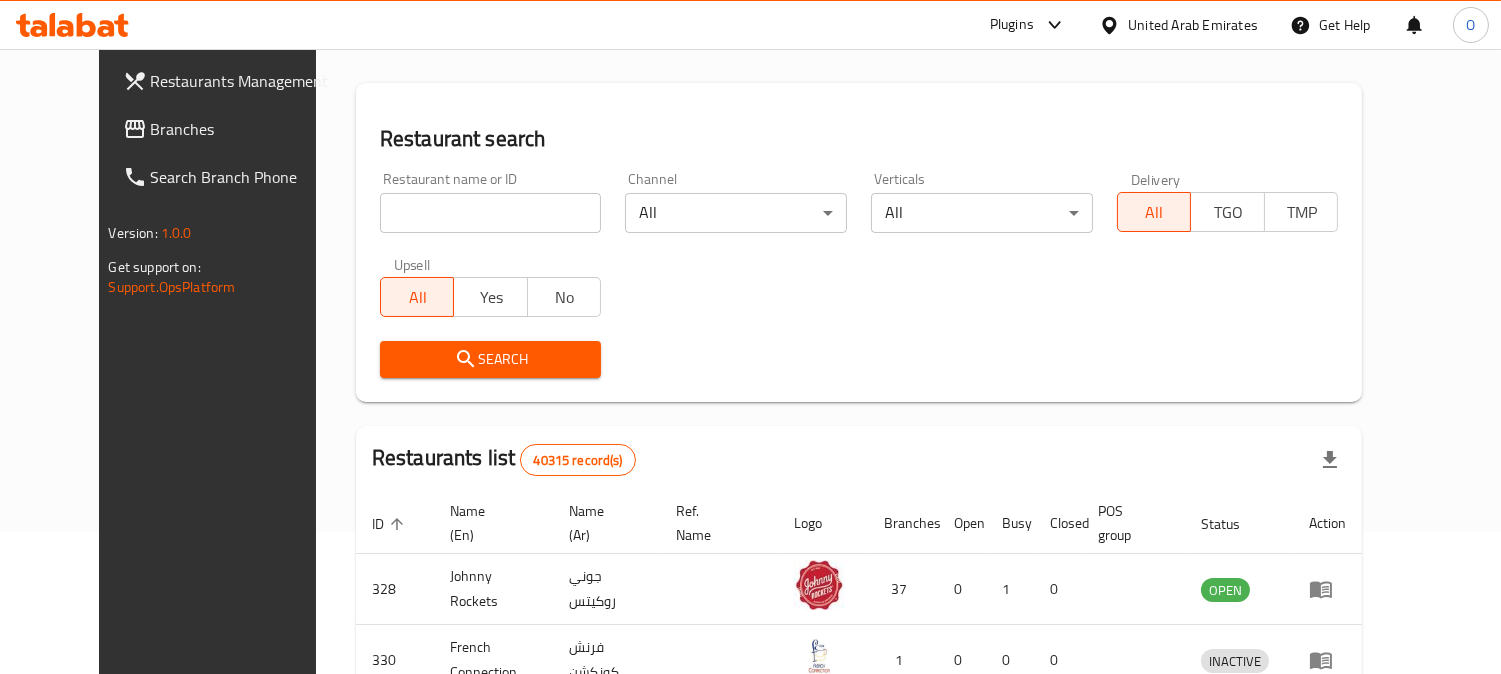 scroll, scrollTop: 844, scrollLeft: 0, axis: vertical 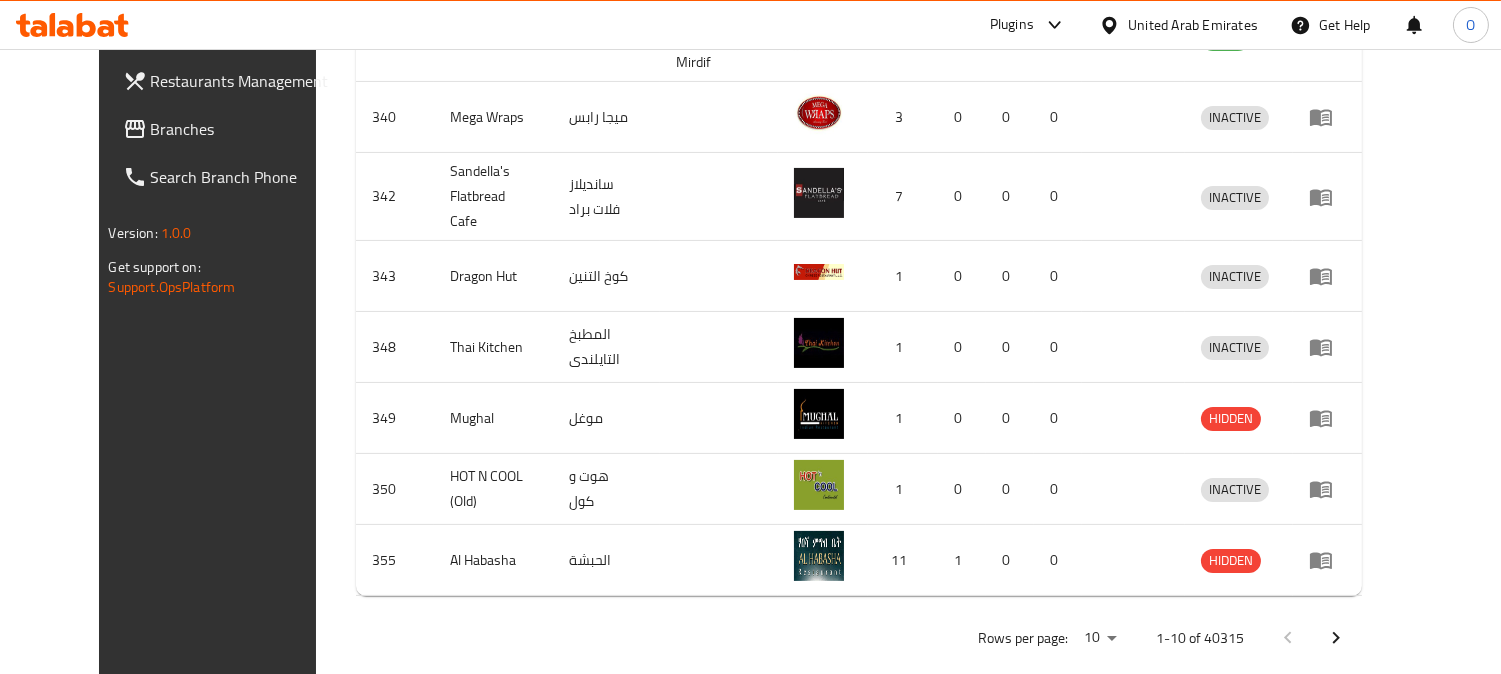 click on "Branches" at bounding box center (242, 129) 